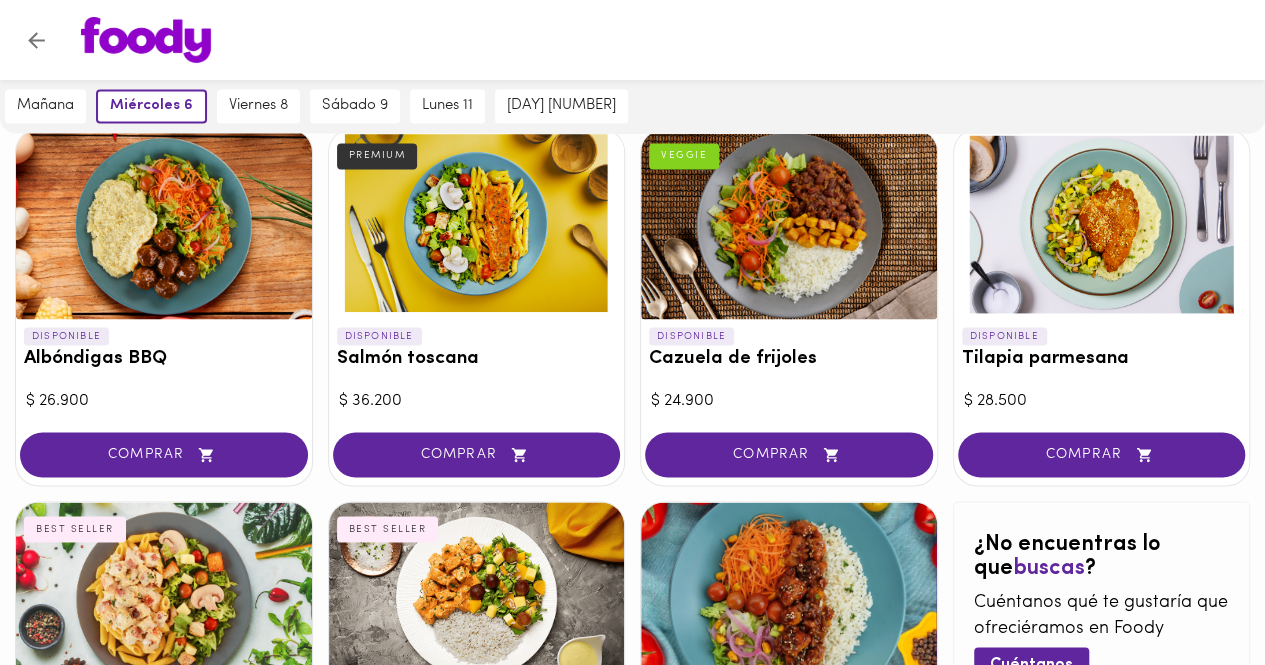 scroll, scrollTop: 1987, scrollLeft: 0, axis: vertical 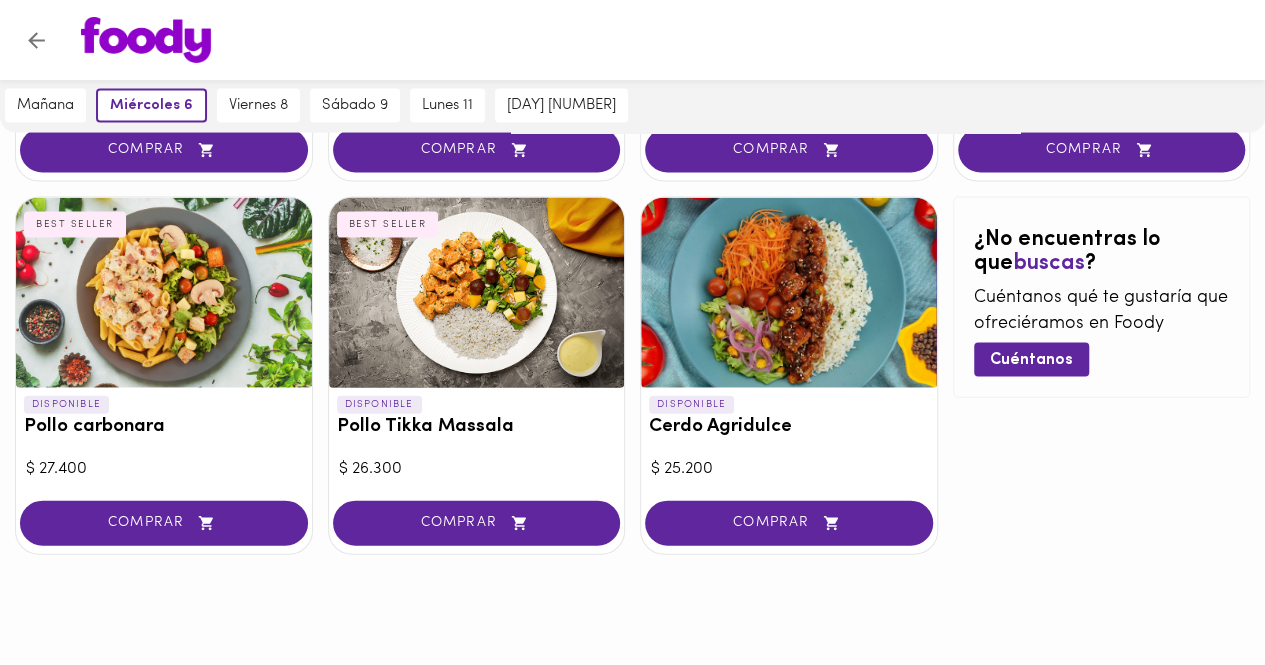 type 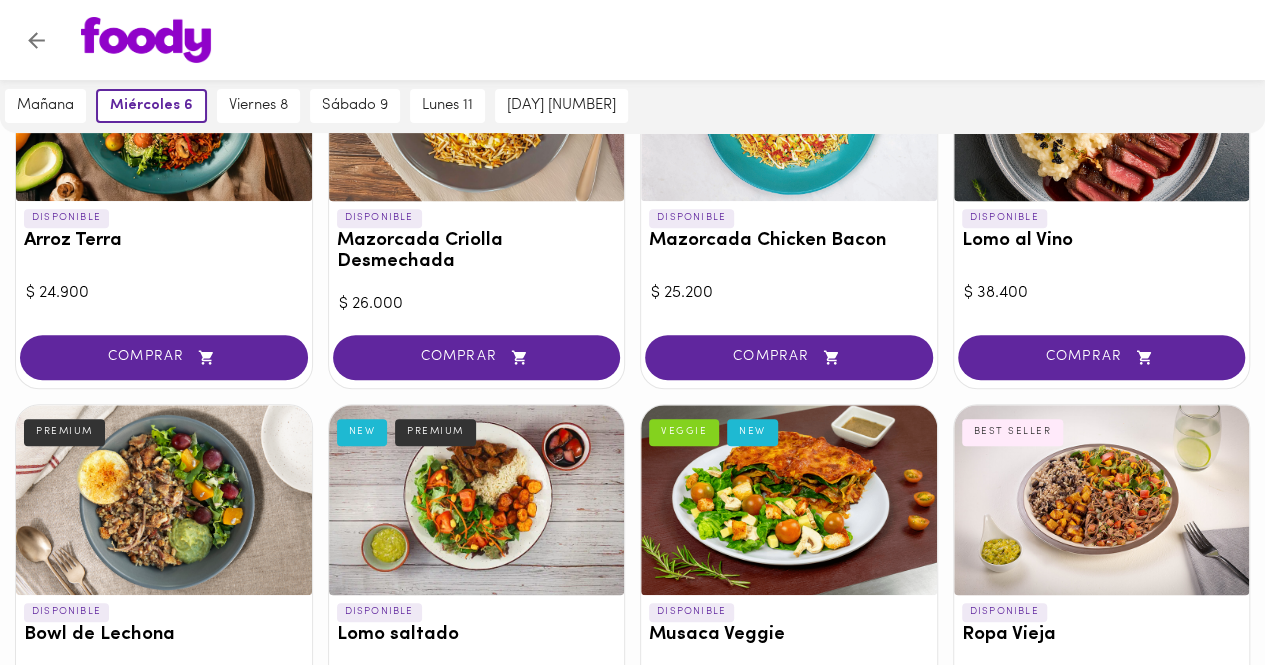 scroll, scrollTop: 0, scrollLeft: 0, axis: both 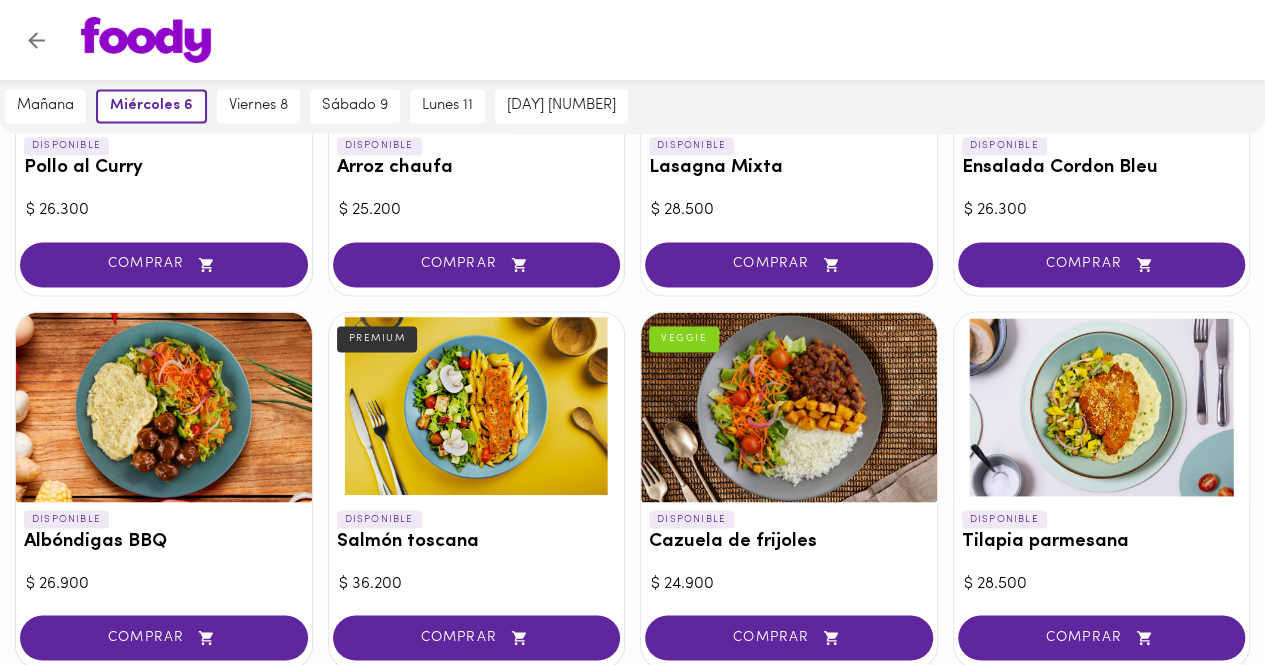 click at bounding box center (789, 407) 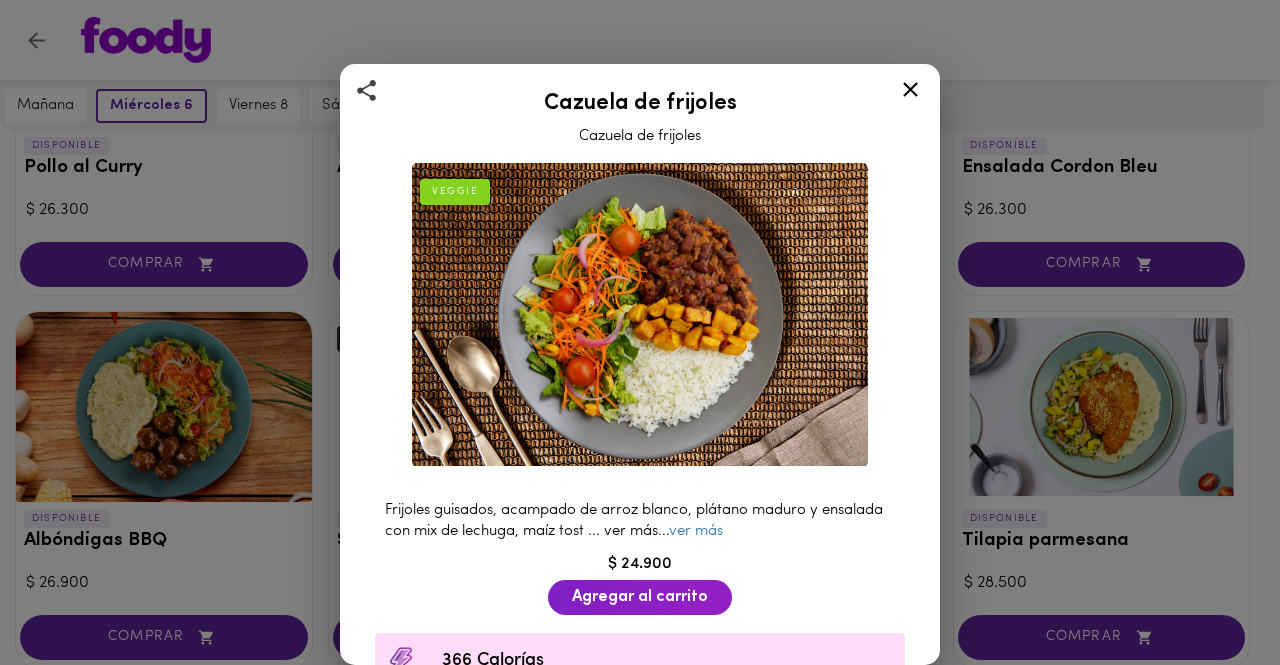 scroll, scrollTop: 100, scrollLeft: 0, axis: vertical 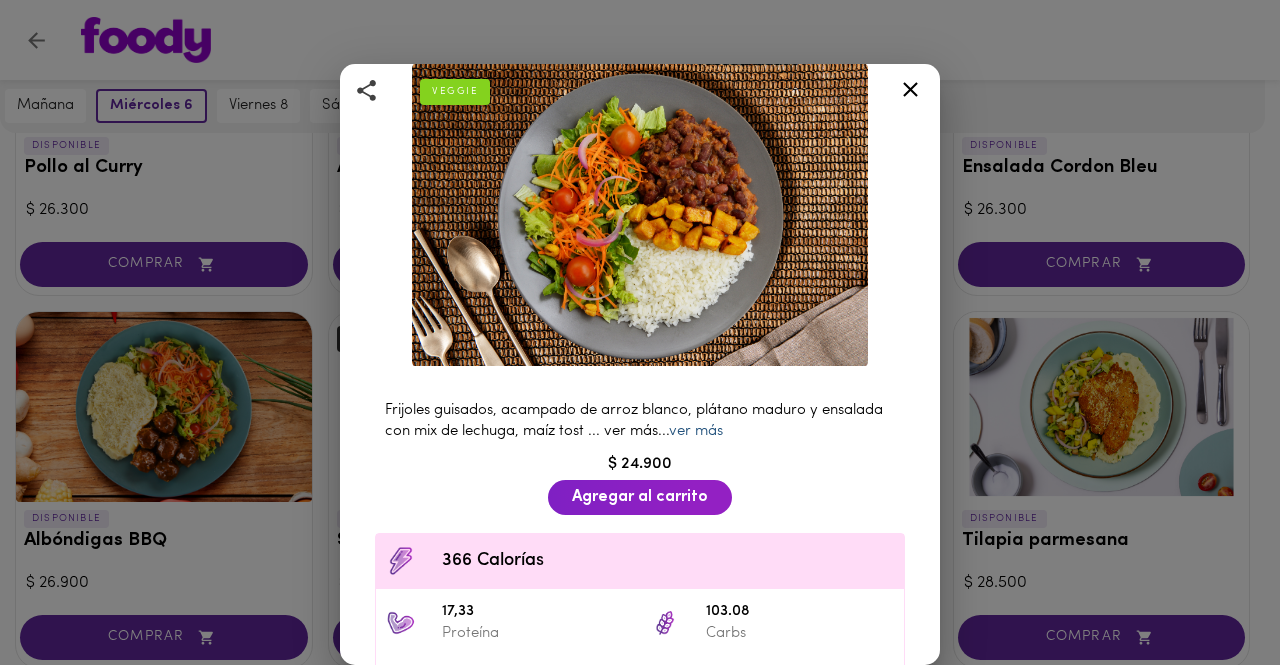 click on "ver más" at bounding box center (696, 431) 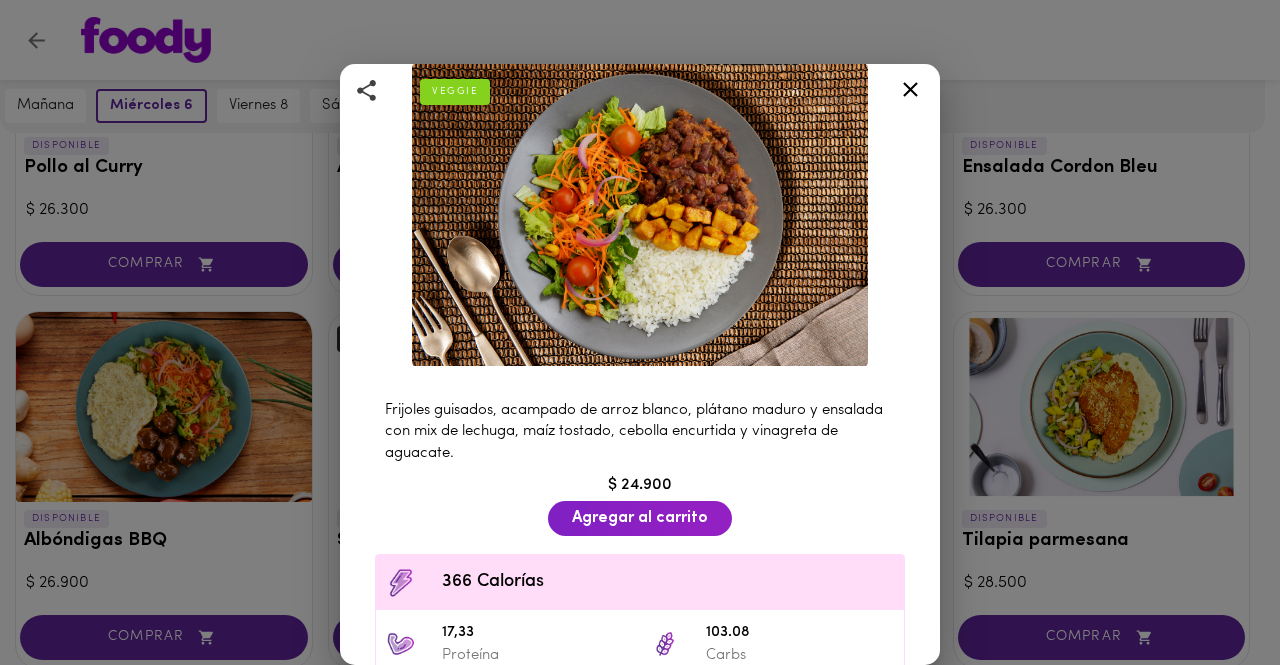 click 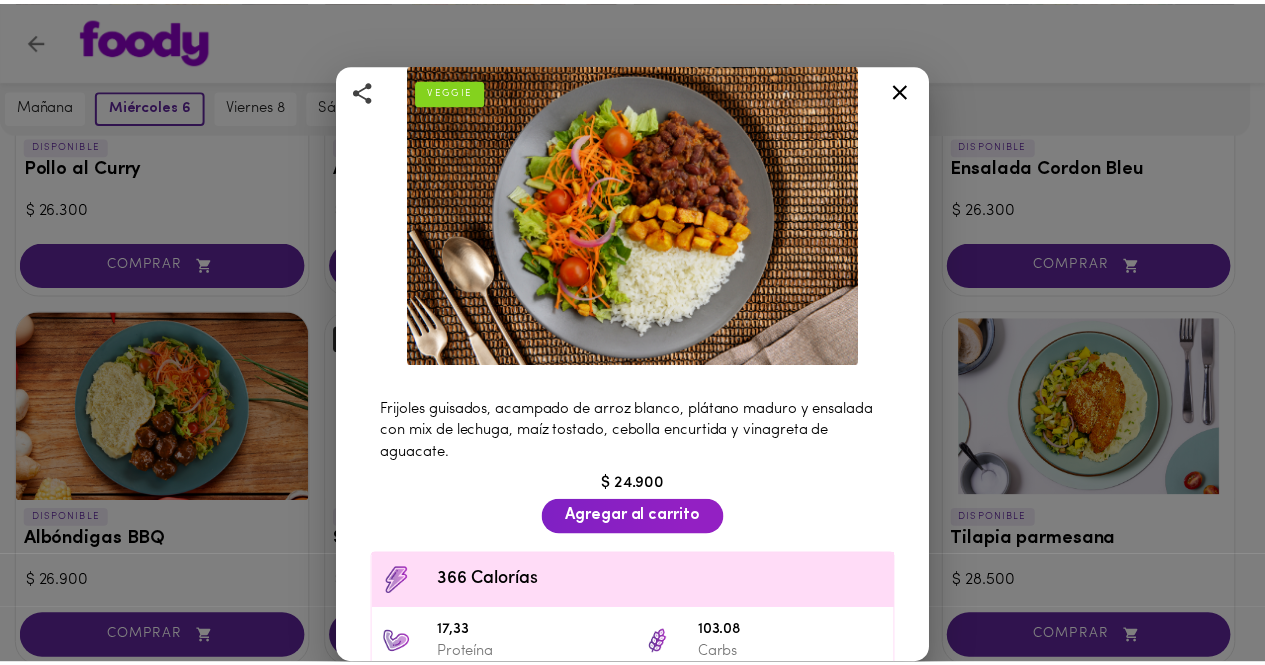 scroll, scrollTop: 0, scrollLeft: 0, axis: both 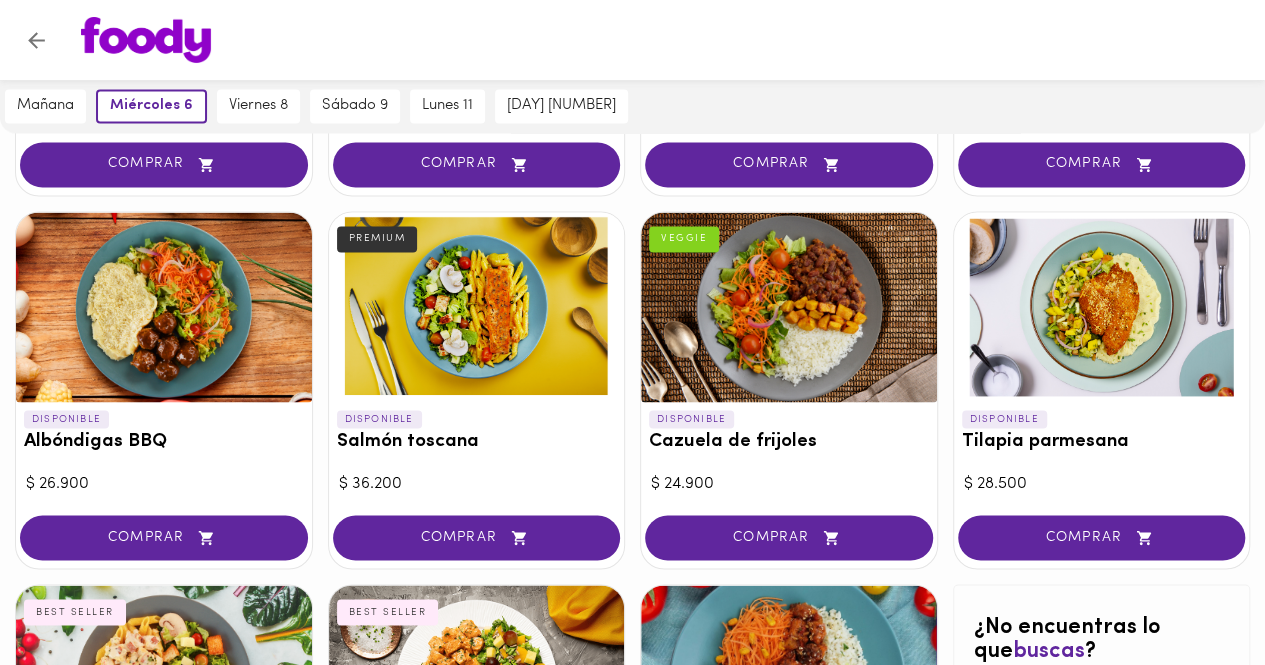 click at bounding box center (789, 307) 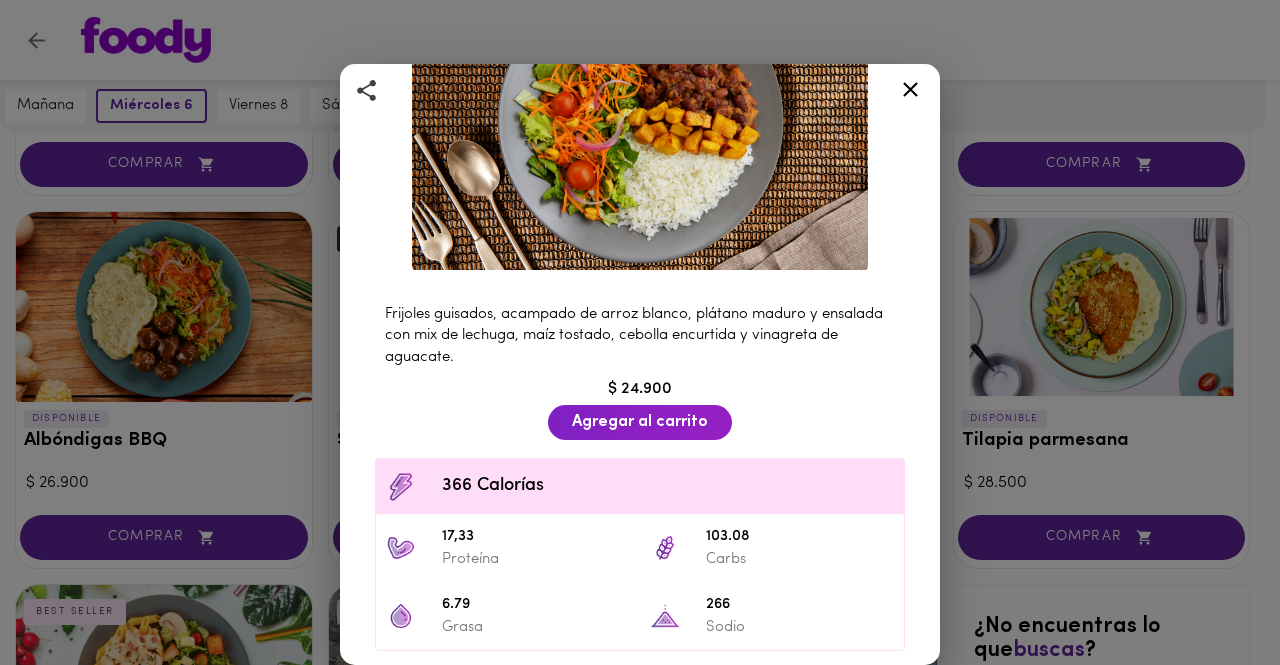 scroll, scrollTop: 300, scrollLeft: 0, axis: vertical 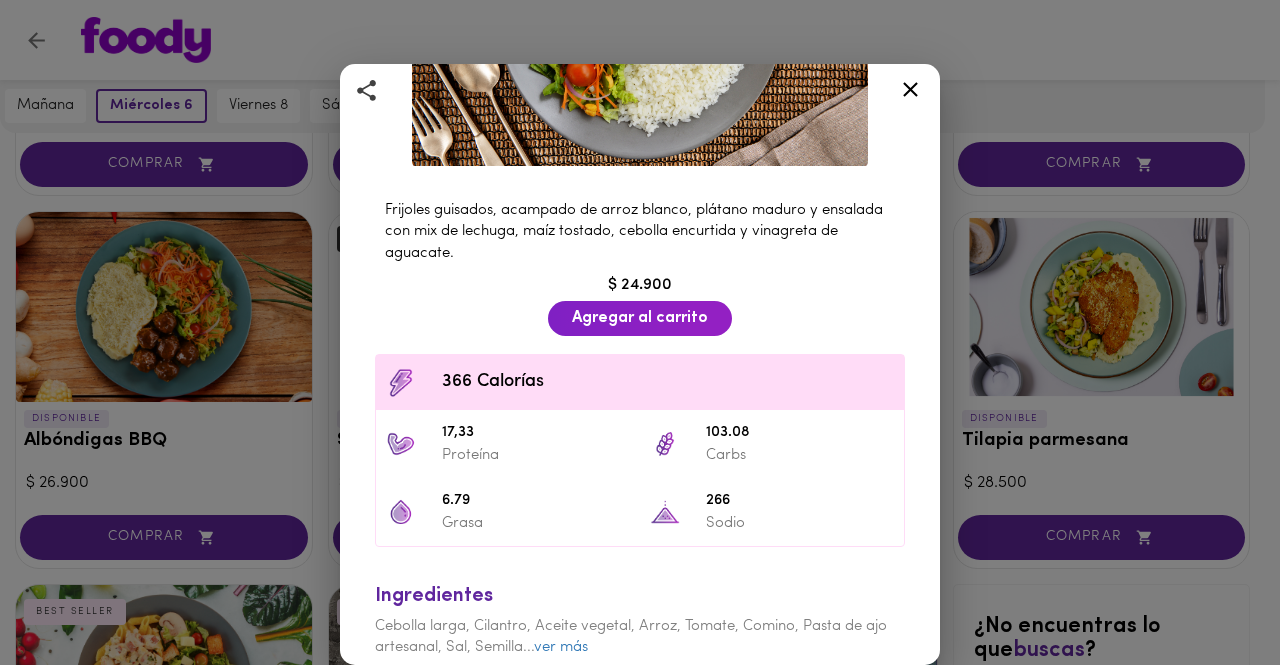 click 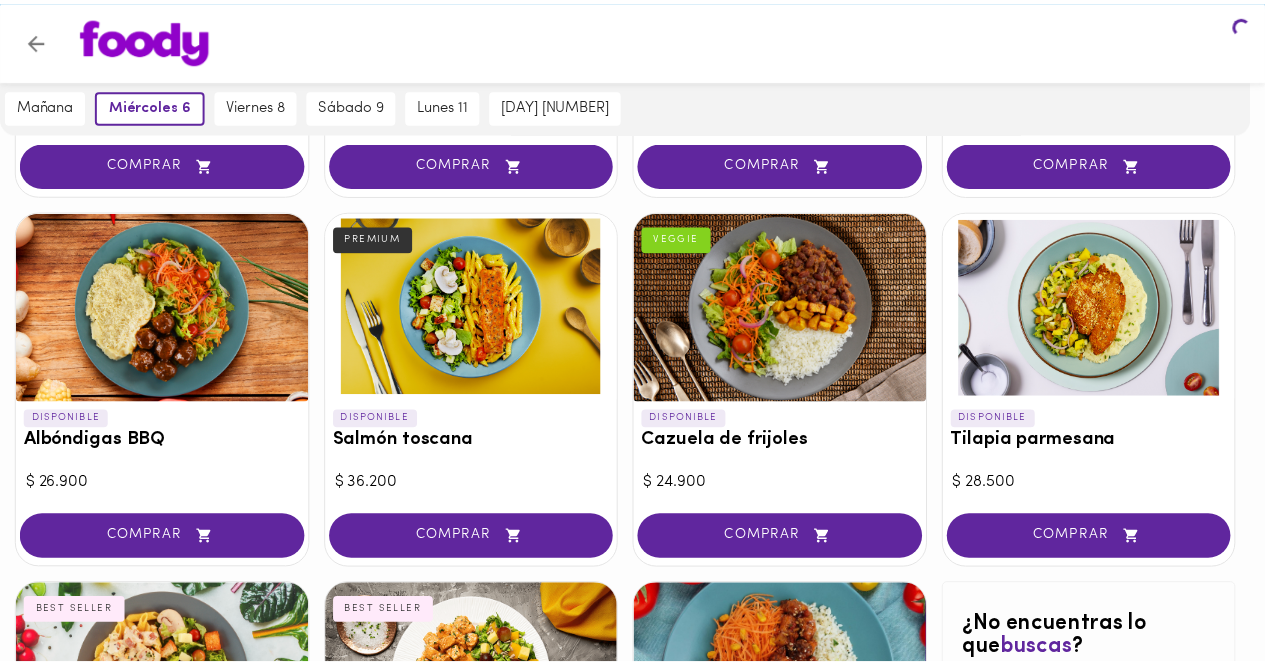 scroll, scrollTop: 0, scrollLeft: 0, axis: both 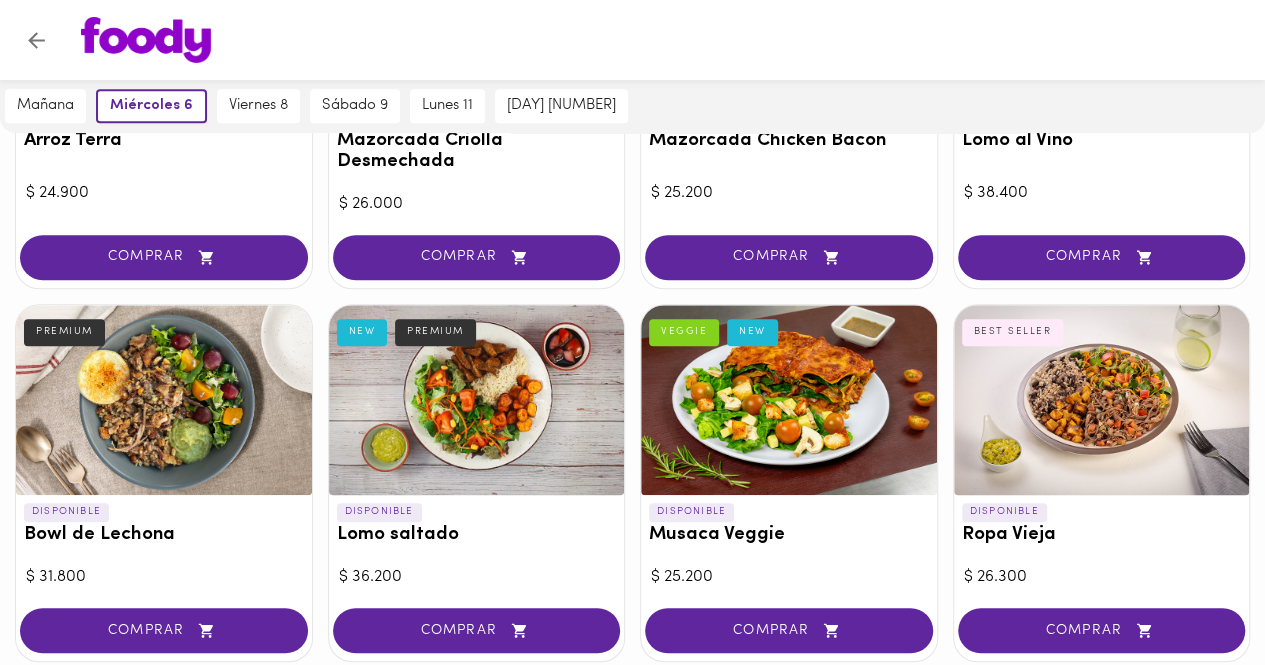 click at bounding box center [1102, 400] 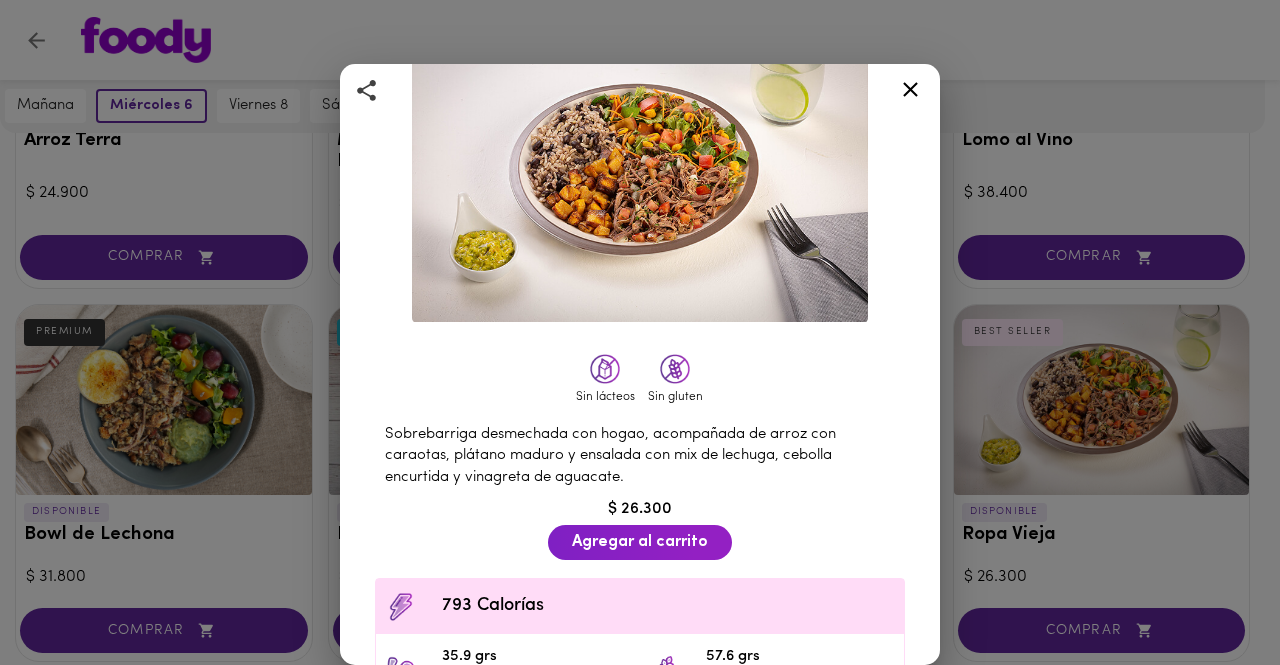 scroll, scrollTop: 200, scrollLeft: 0, axis: vertical 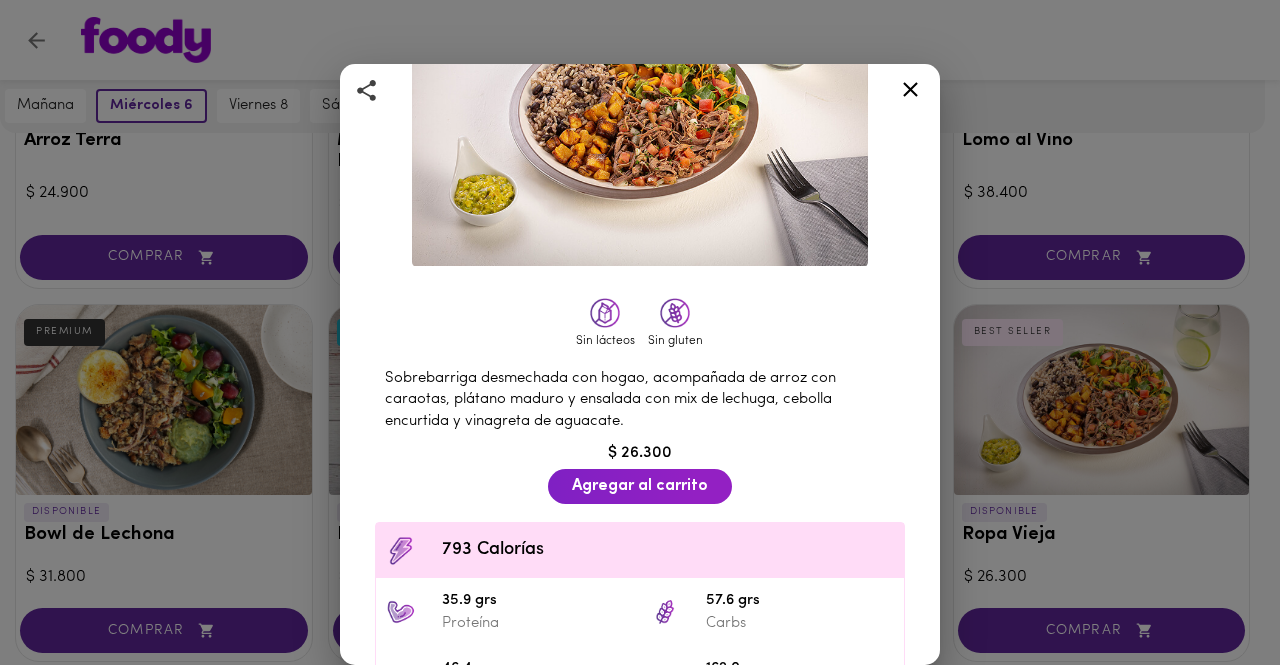 click 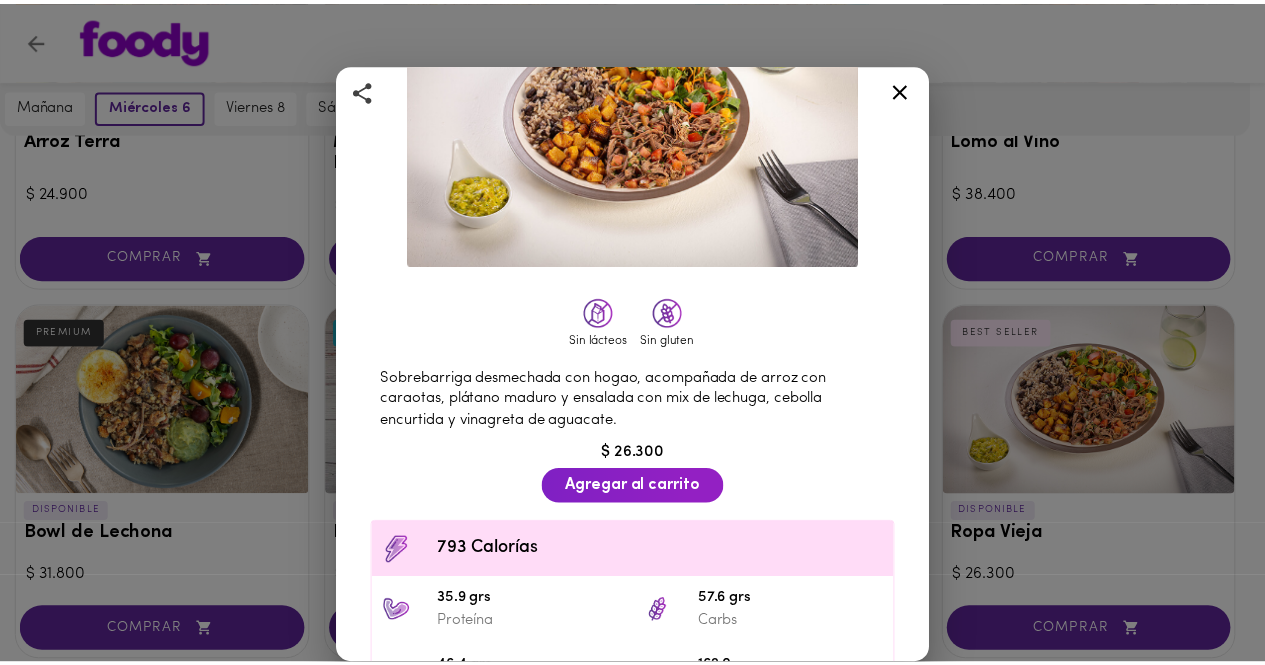 scroll, scrollTop: 0, scrollLeft: 0, axis: both 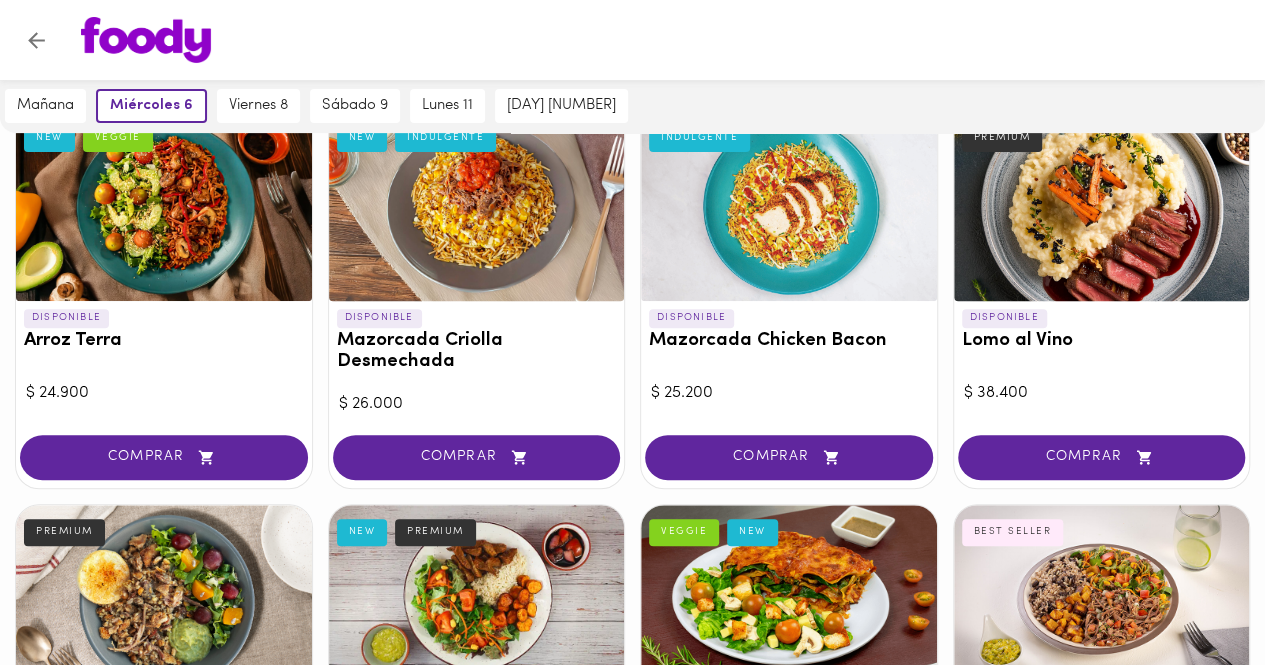 click at bounding box center (164, 600) 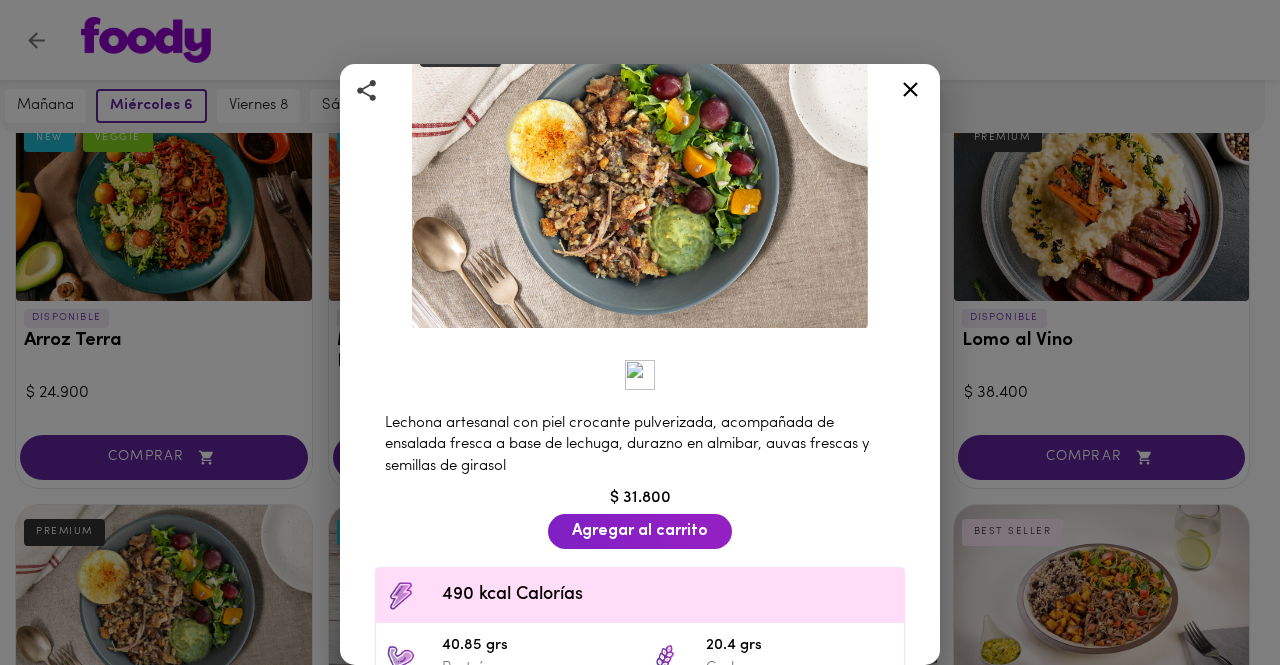 scroll, scrollTop: 200, scrollLeft: 0, axis: vertical 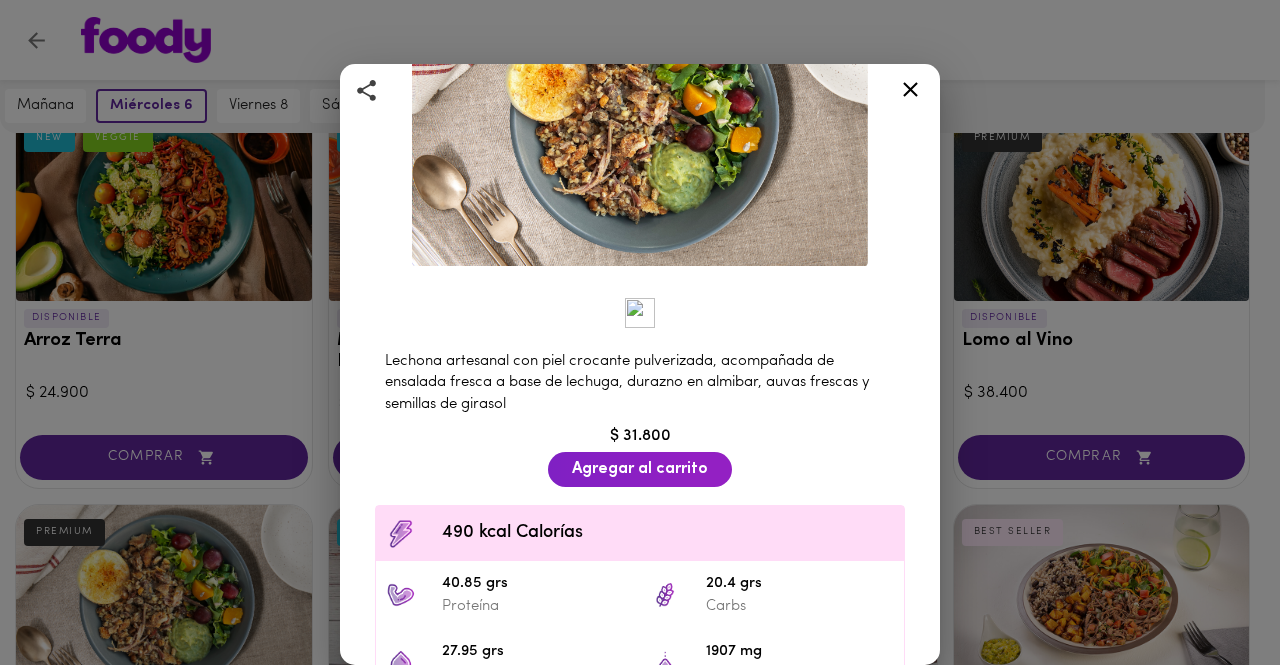 click 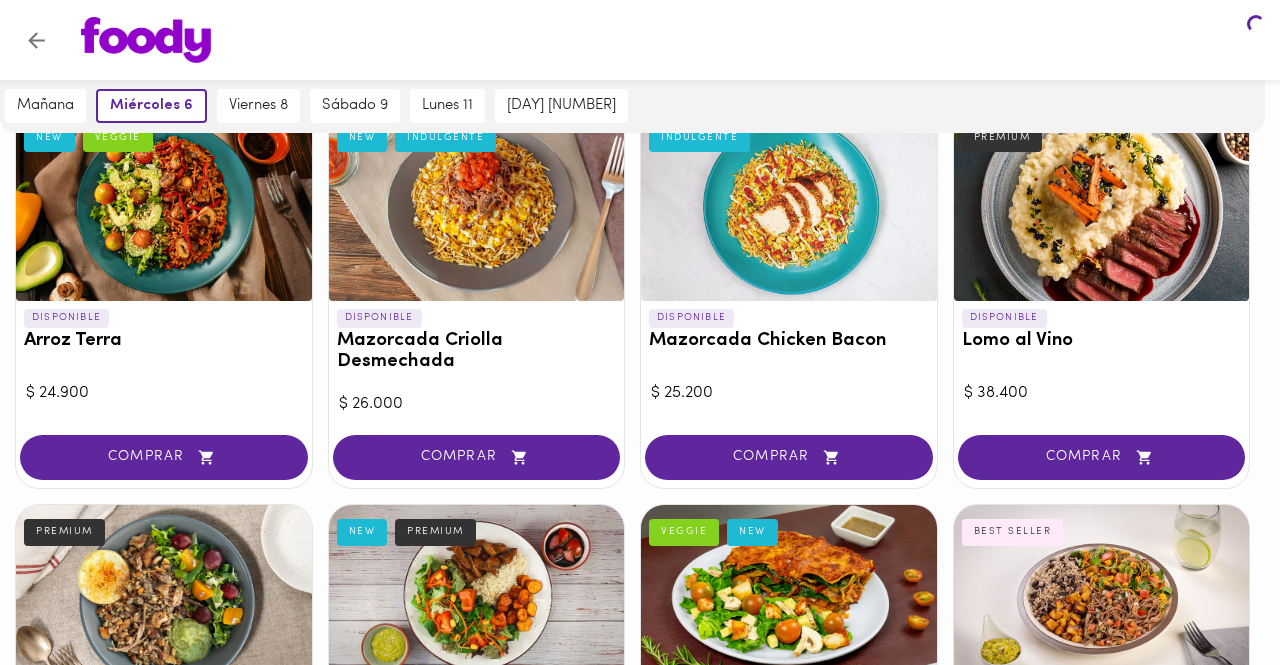 scroll, scrollTop: 0, scrollLeft: 0, axis: both 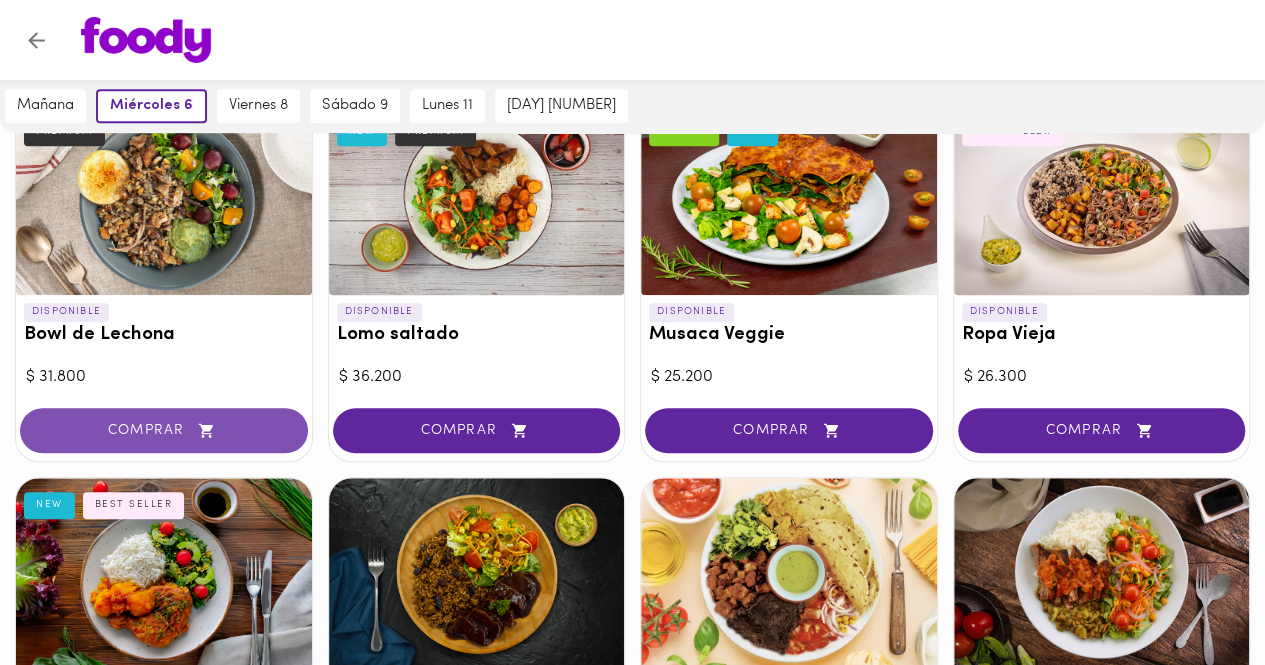 click 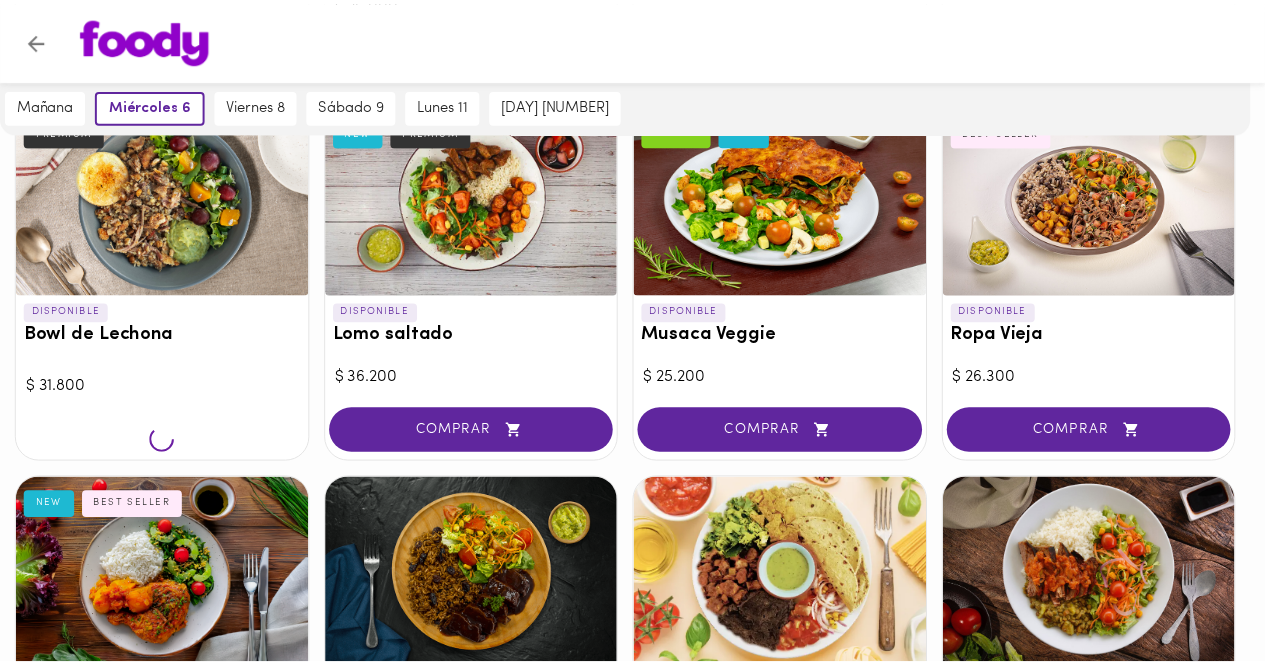 scroll, scrollTop: 588, scrollLeft: 0, axis: vertical 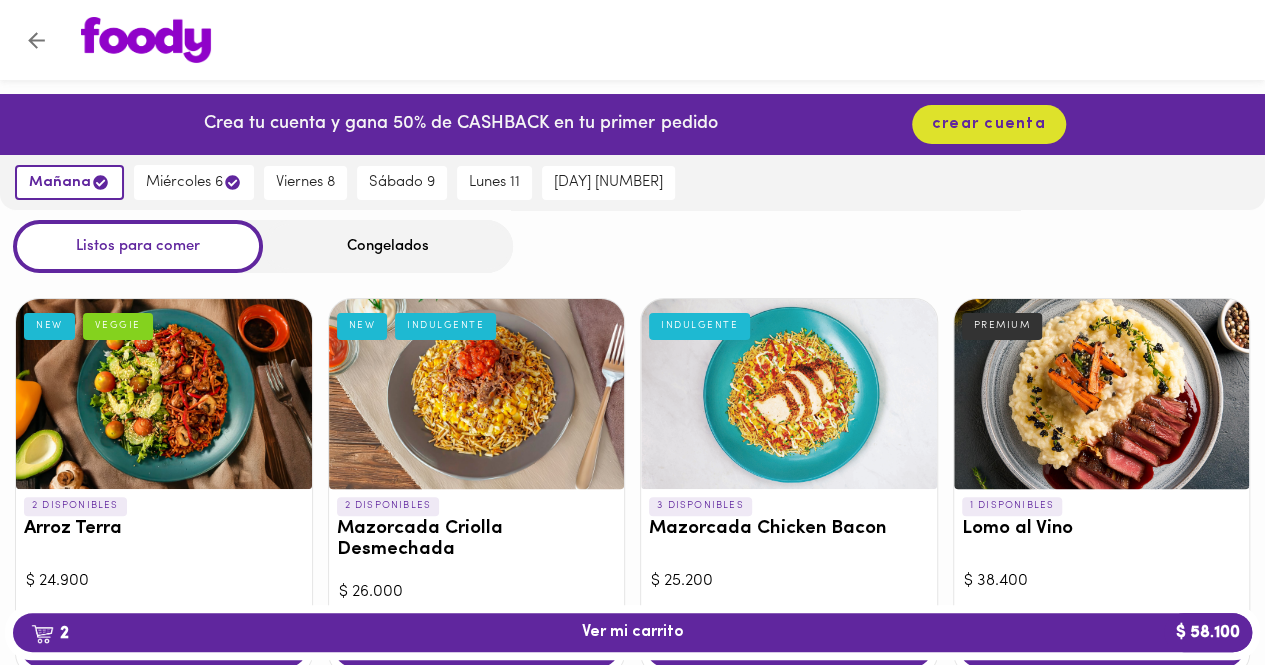 click at bounding box center [632, 40] 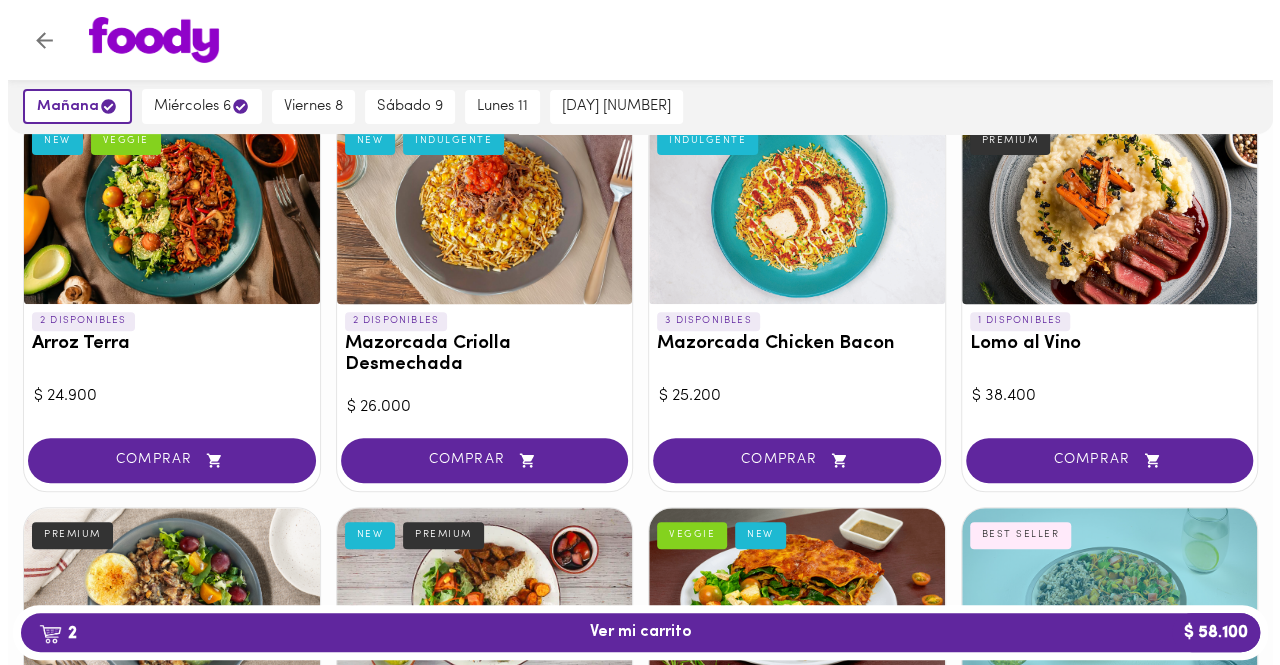 scroll, scrollTop: 0, scrollLeft: 0, axis: both 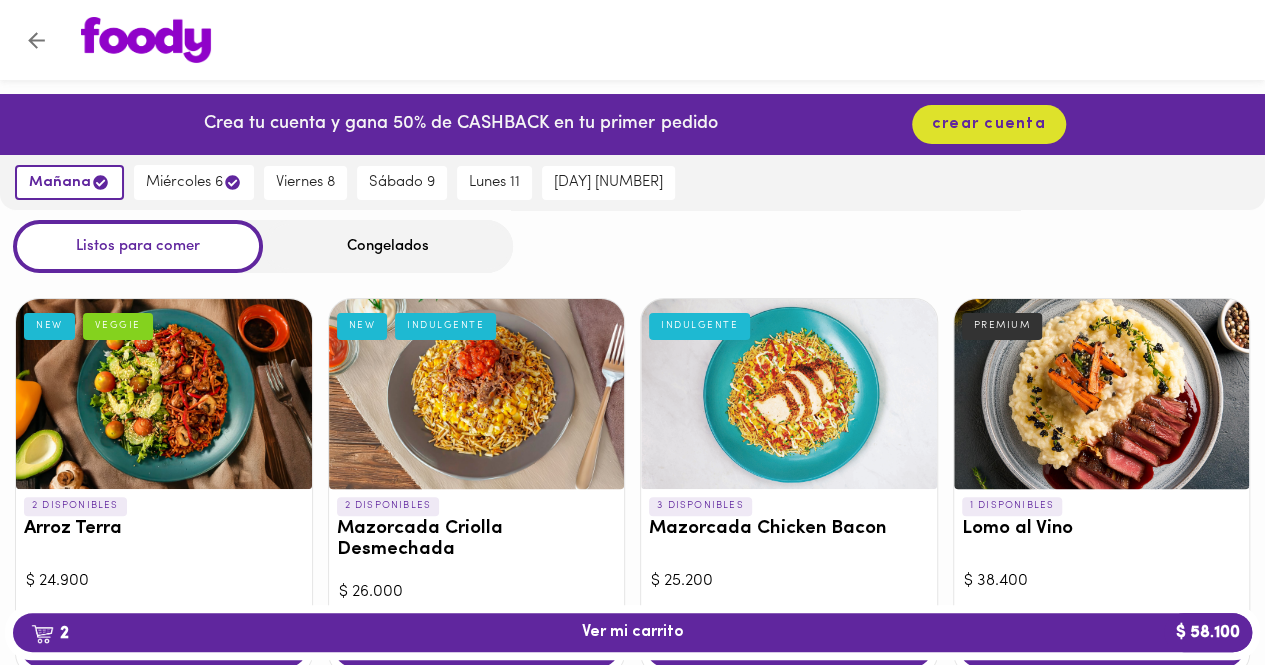 click at bounding box center [651, 40] 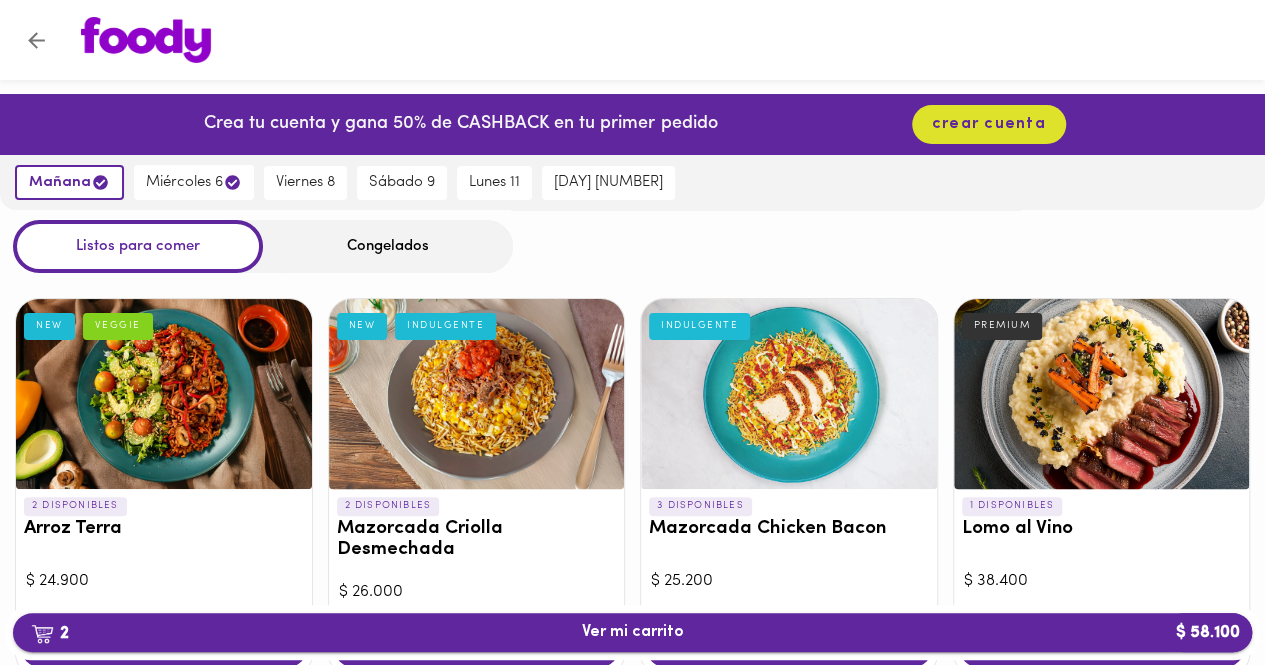 click on "2 Ver mi carrito $ 58.100" at bounding box center [632, 632] 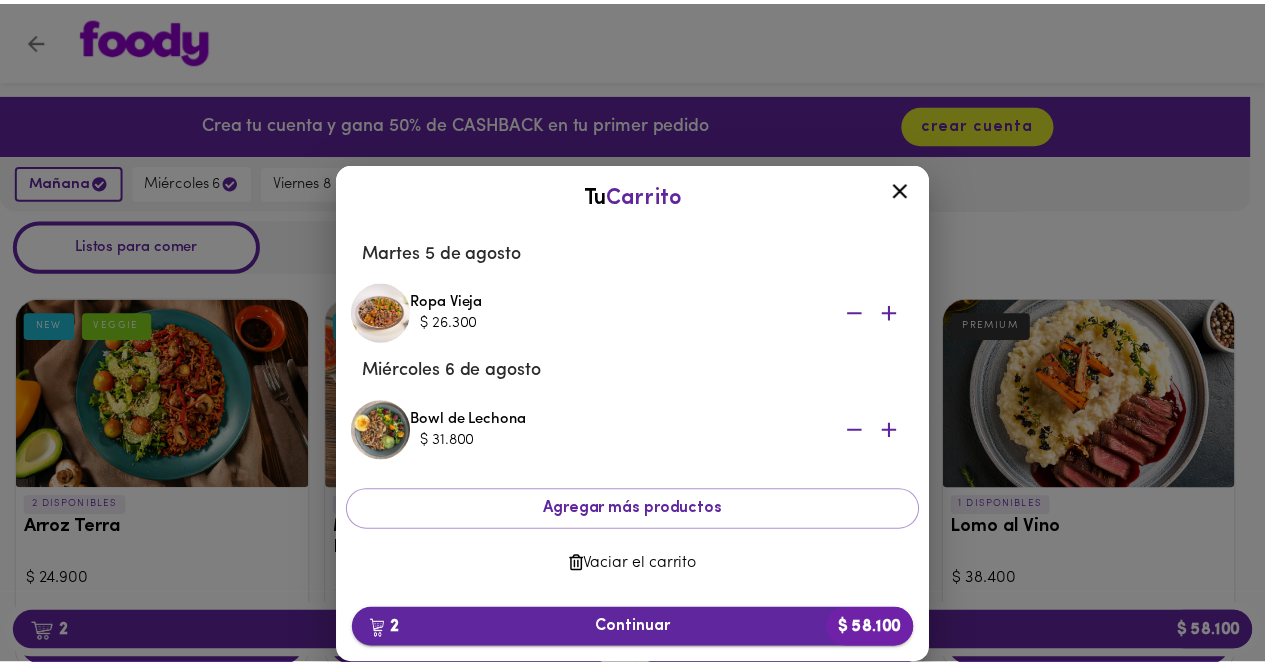 scroll, scrollTop: 4, scrollLeft: 0, axis: vertical 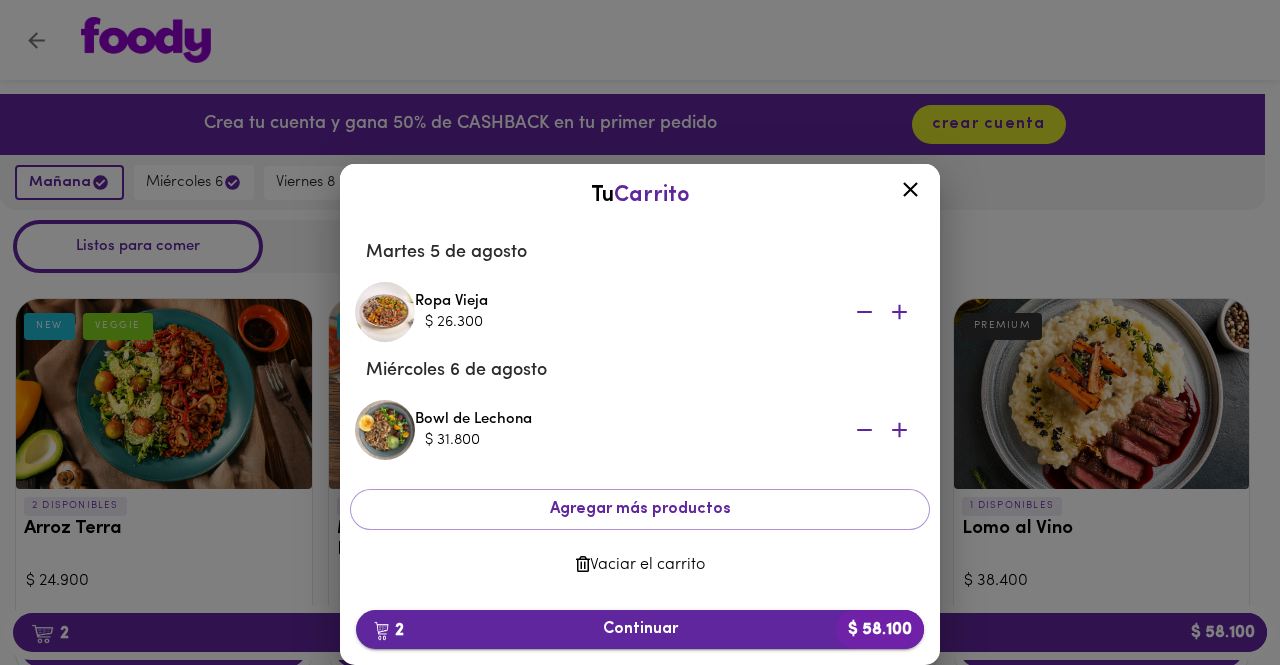 click on "2 Continuar $ 58.100" at bounding box center (640, 629) 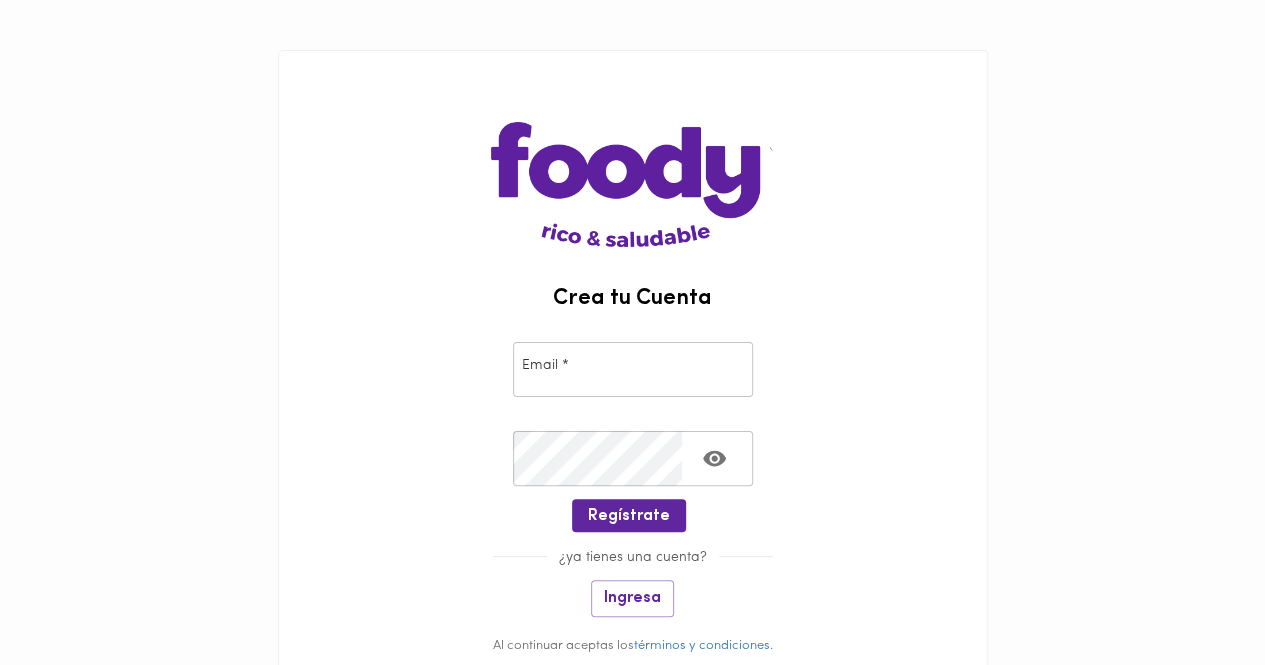 click on "Email * Email *" at bounding box center [633, 369] 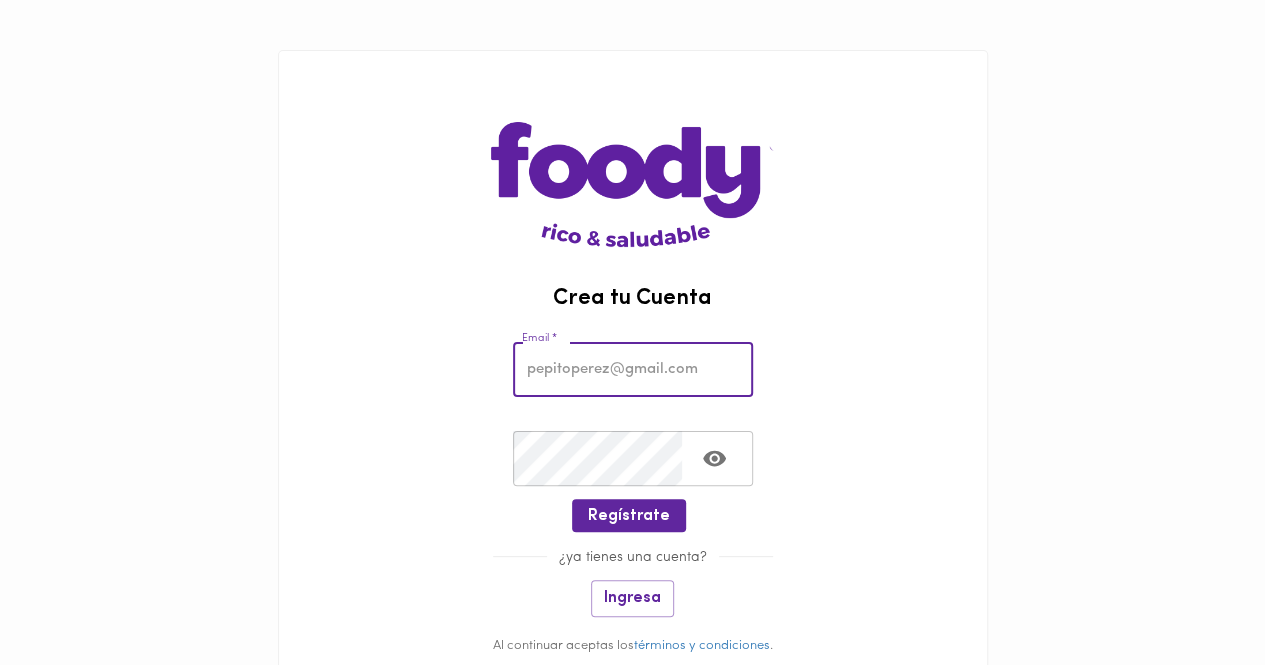 type on "[EMAIL]" 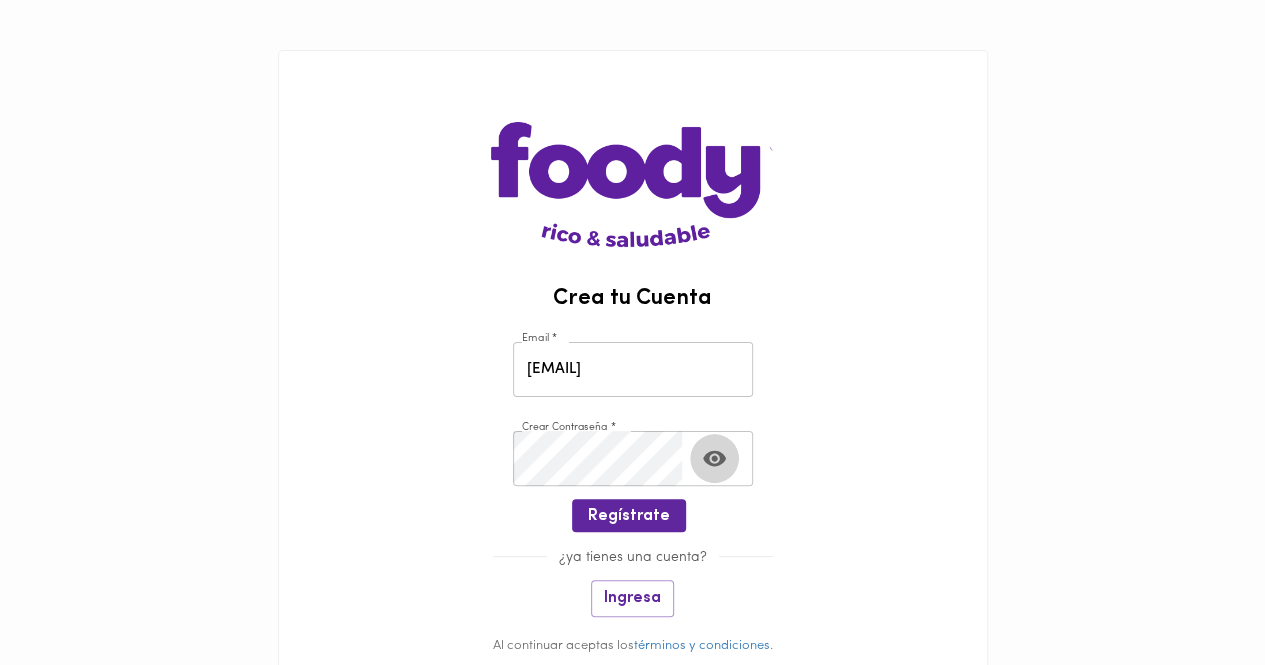 click 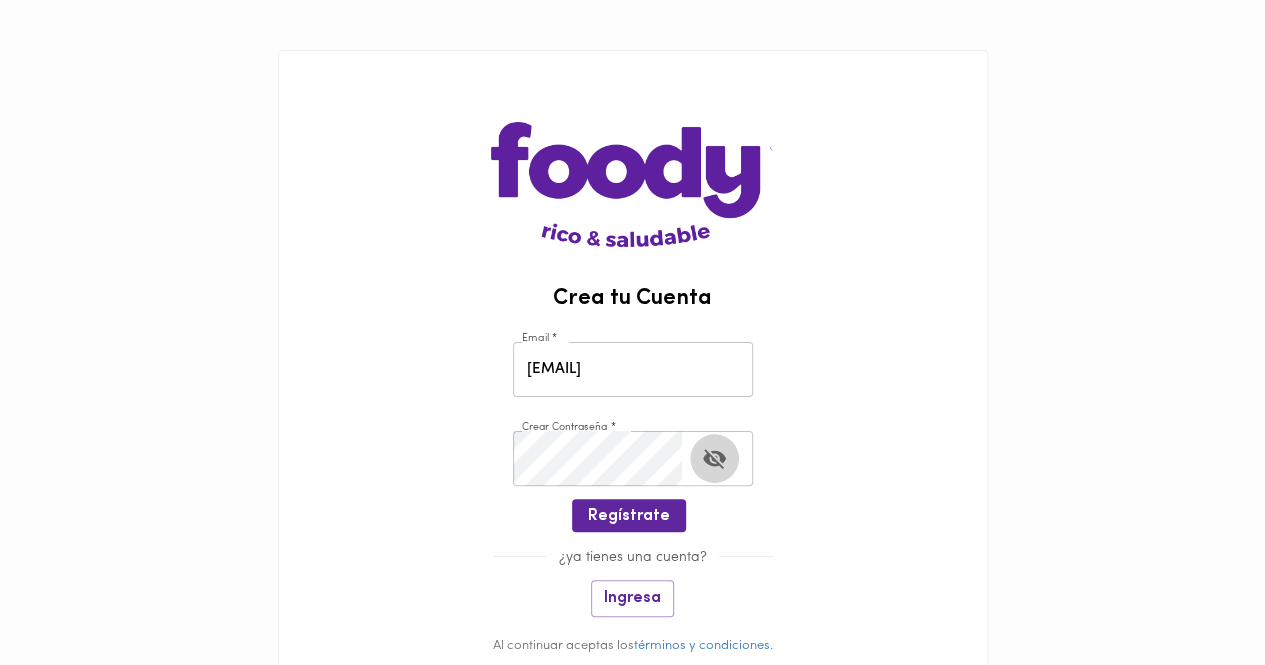 click 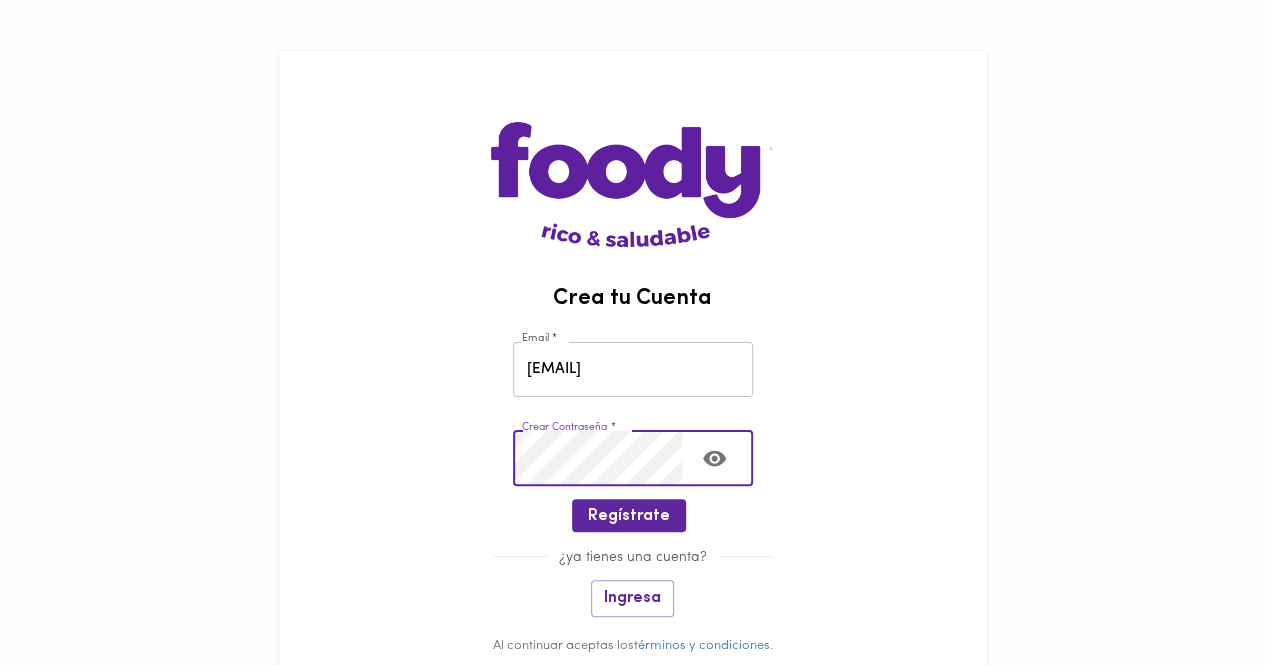 click on "Crea tu Cuenta Email * [EMAIL] Email * Crear Contraseña * Crear Contraseña * Regístrate    ¿ya tienes una cuenta? Ingresa Al continuar aceptas los términos y condiciones . Este sitio está protegido por reCAPTCHA y Google politica de privacidad y terminos y servicios aplica. muchas opciones para cada día Conoce el menú" at bounding box center [632, 440] 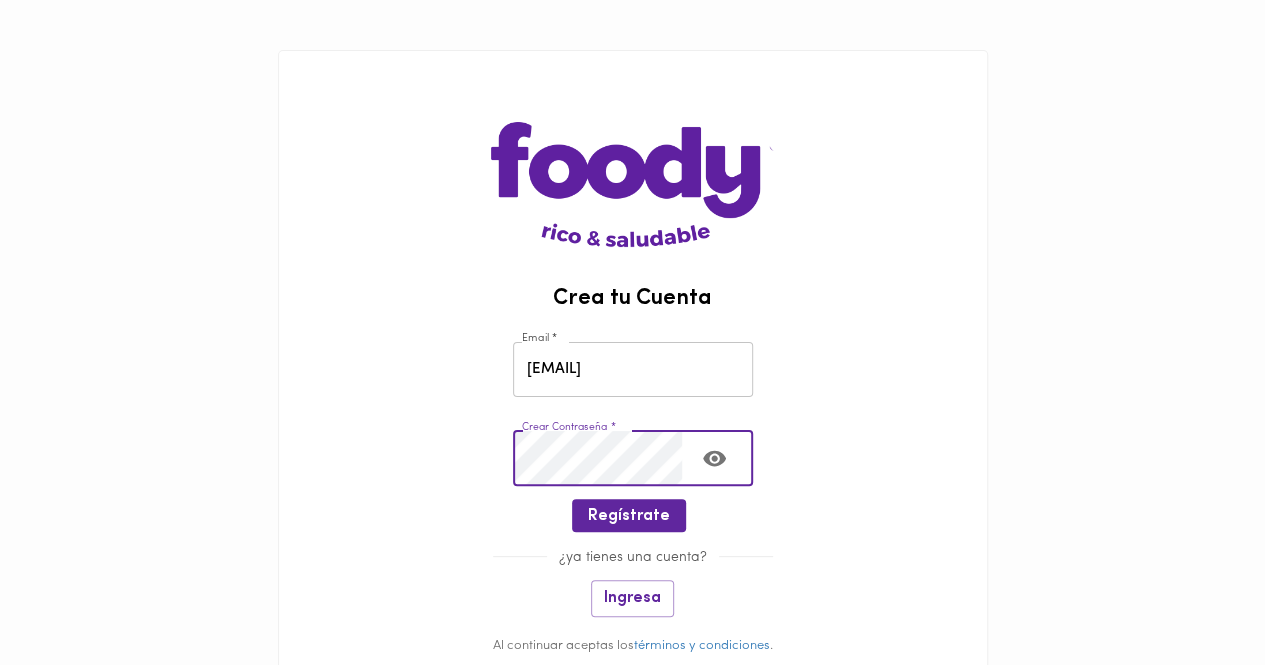 click 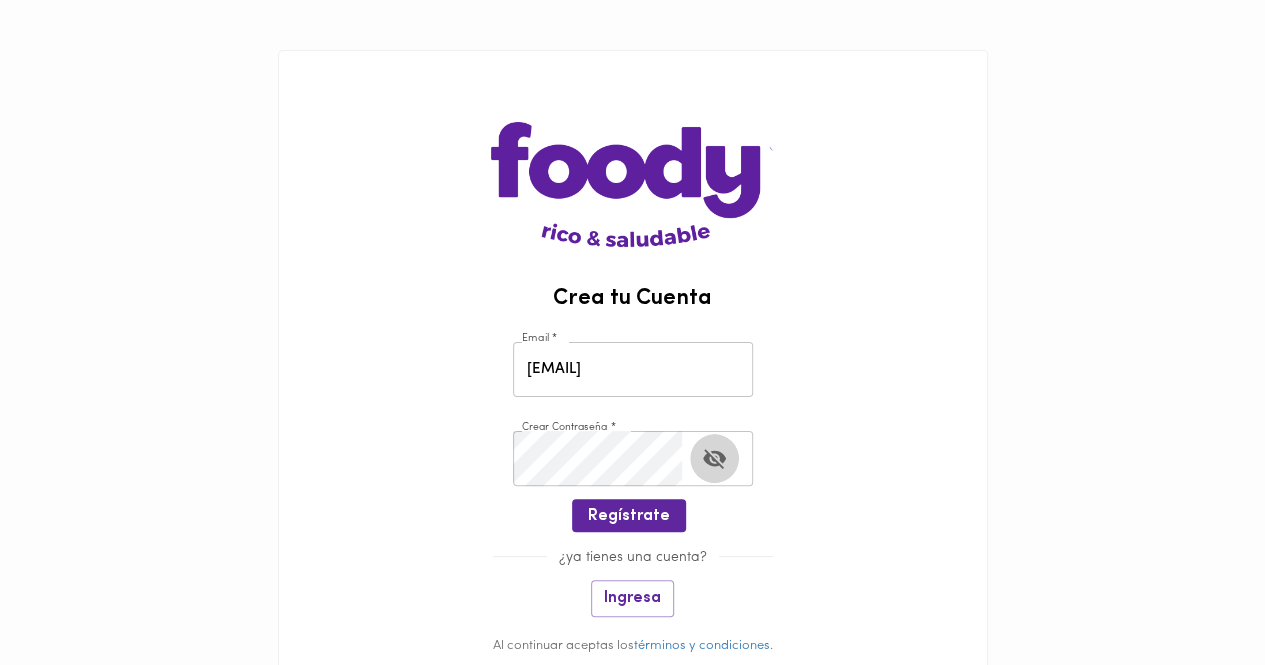 click 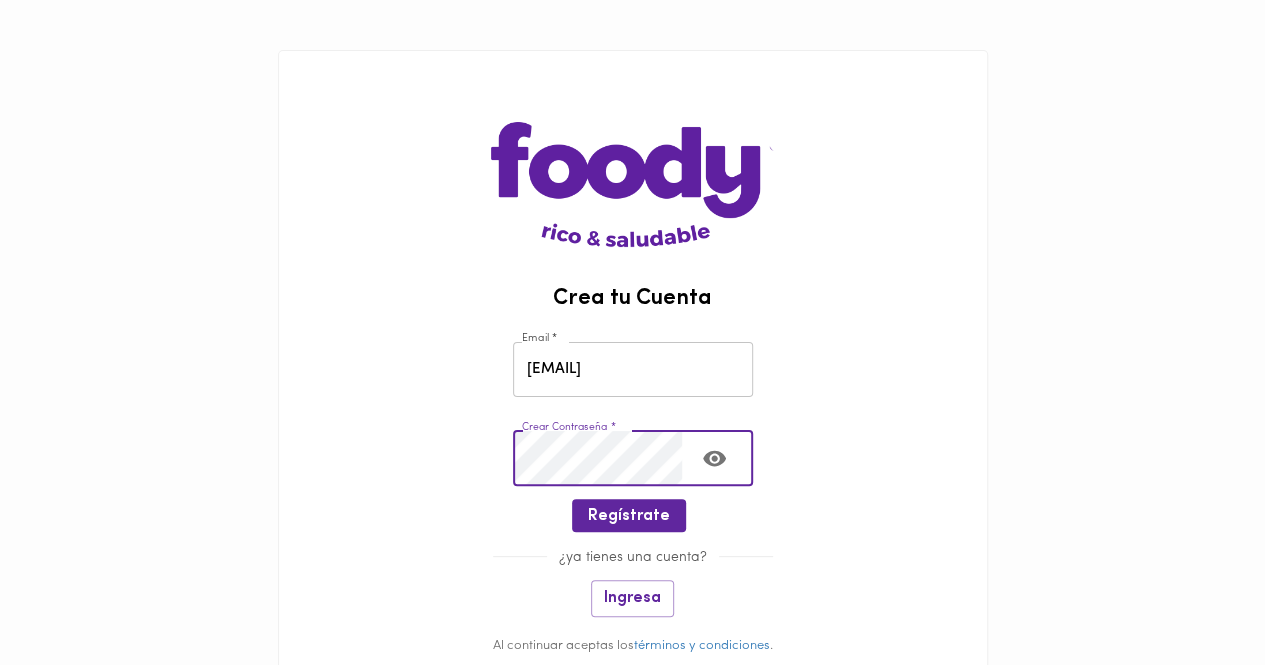 click on "Crea tu Cuenta Email * [EMAIL] Email * Crear Contraseña * Crear Contraseña * Regístrate    ¿ya tienes una cuenta? Ingresa Al continuar aceptas los términos y condiciones . Este sitio está protegido por reCAPTCHA y Google politica de privacidad y terminos y servicios aplica. muchas opciones para cada día Conoce el menú" at bounding box center (632, 440) 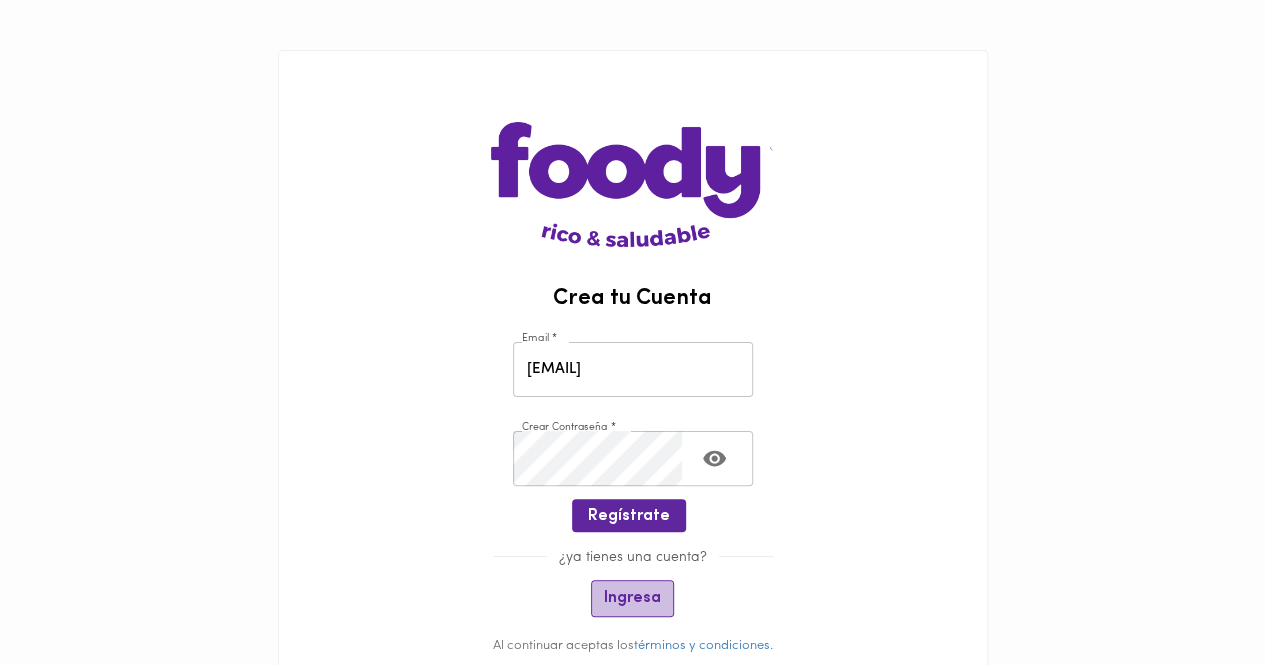 click on "Ingresa" at bounding box center (632, 598) 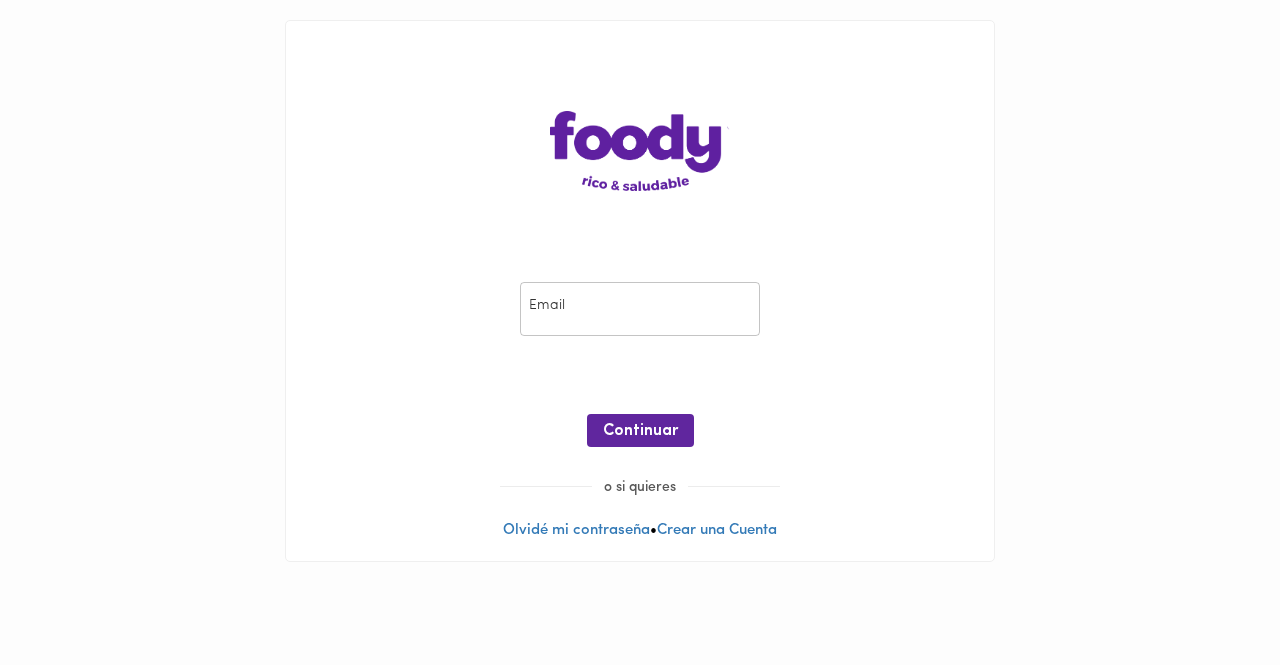 click at bounding box center (640, 309) 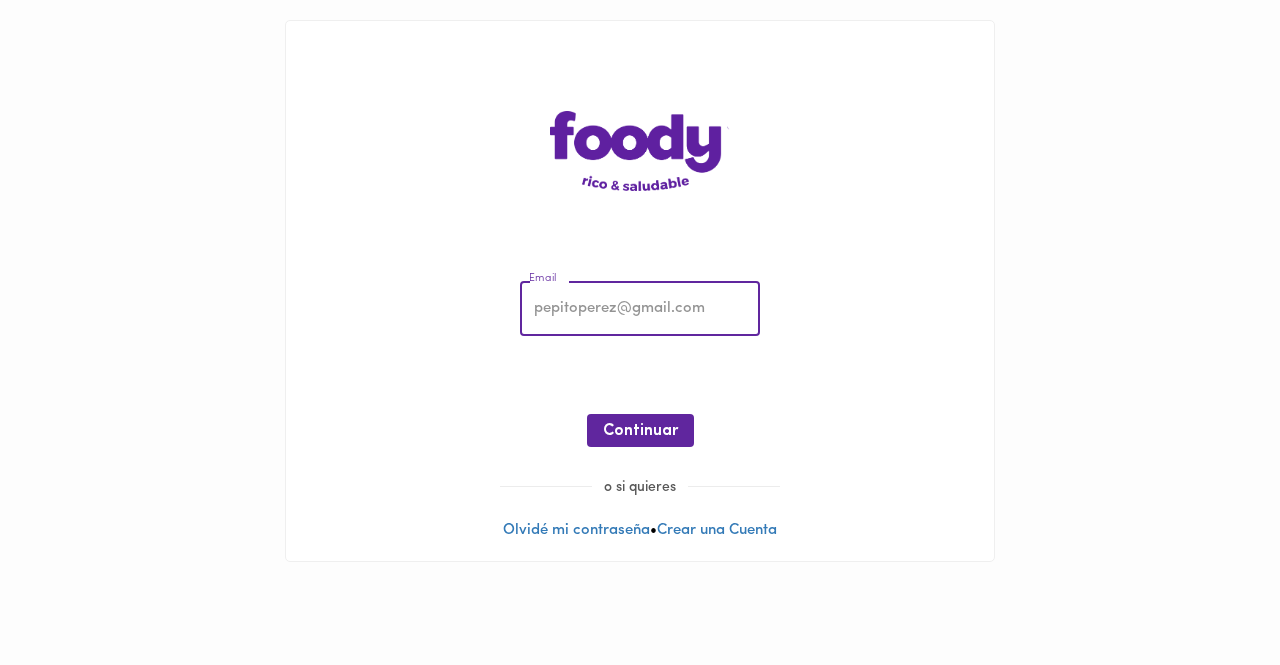 type on "[EMAIL]" 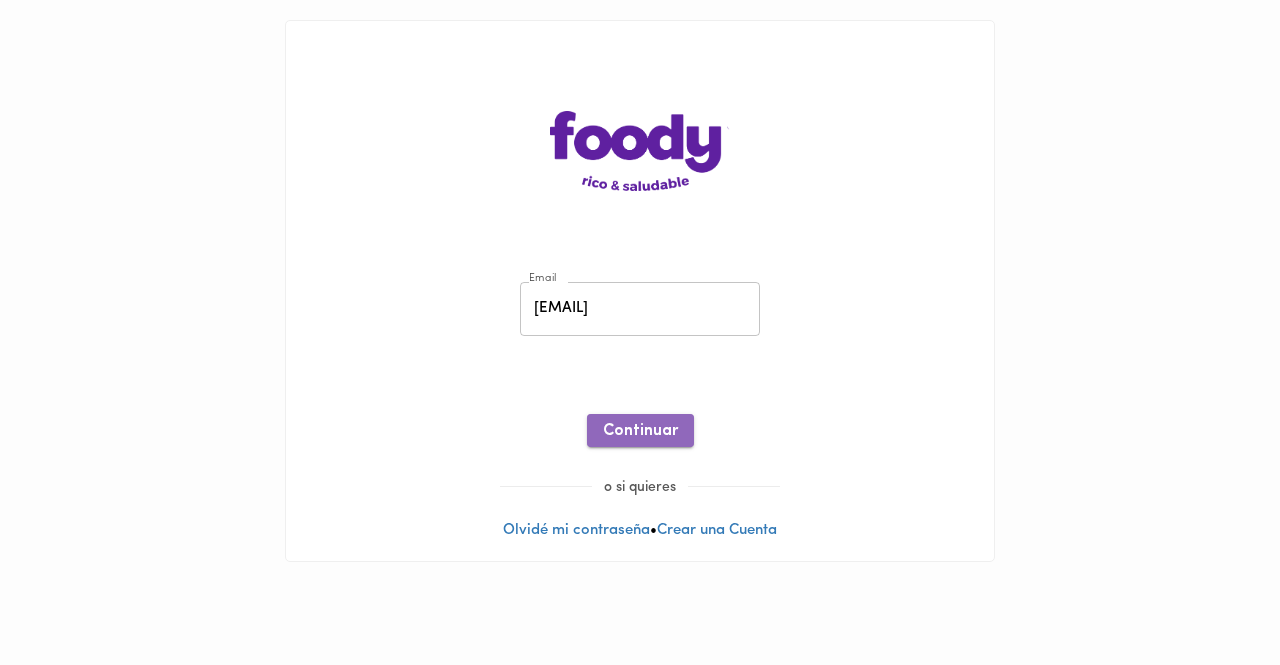 click on "Continuar" at bounding box center [640, 431] 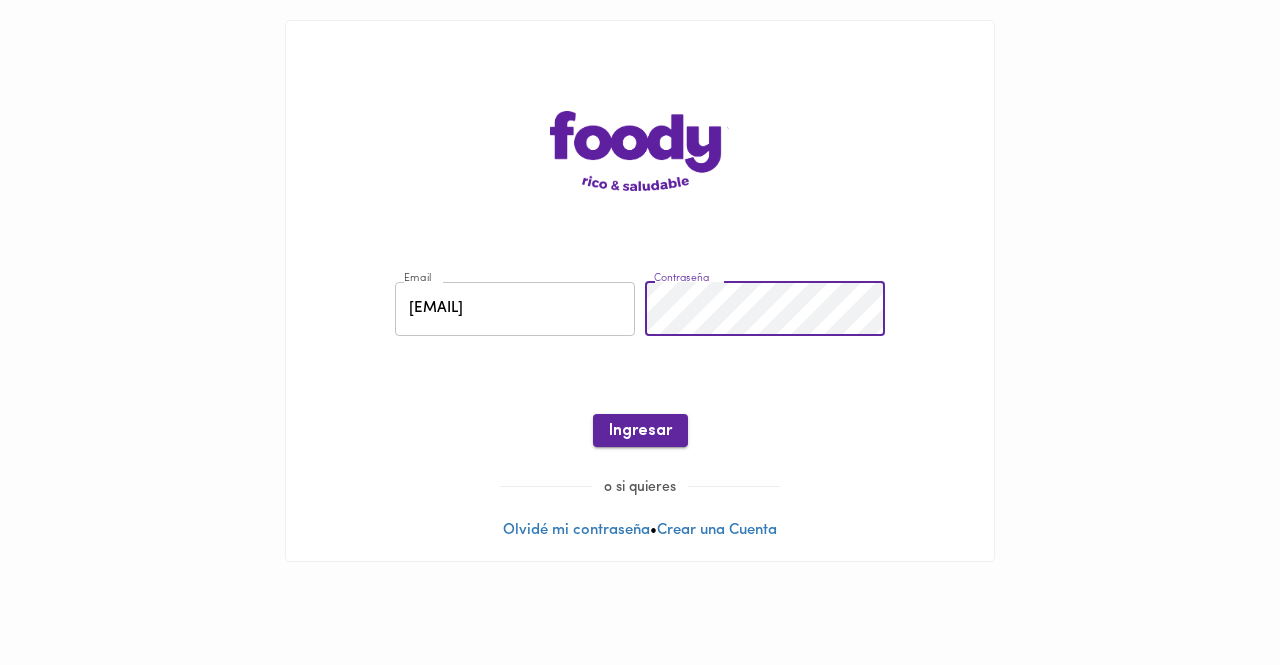 click on "Ingresar" at bounding box center [640, 431] 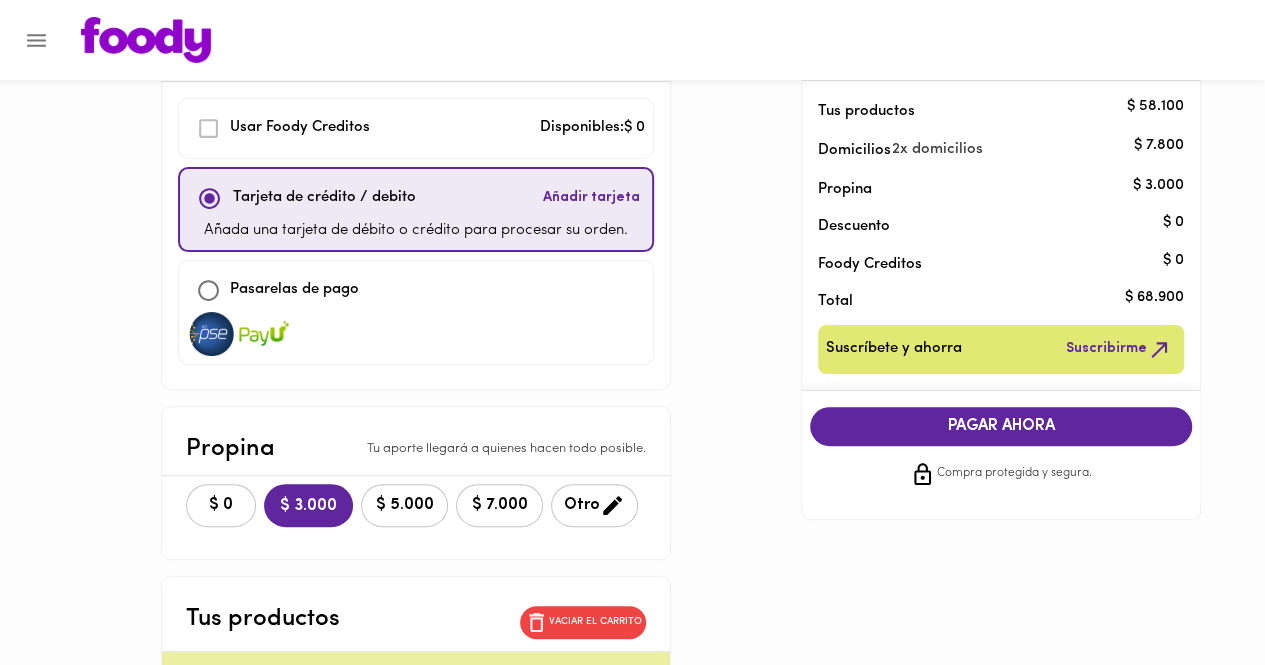 scroll, scrollTop: 0, scrollLeft: 0, axis: both 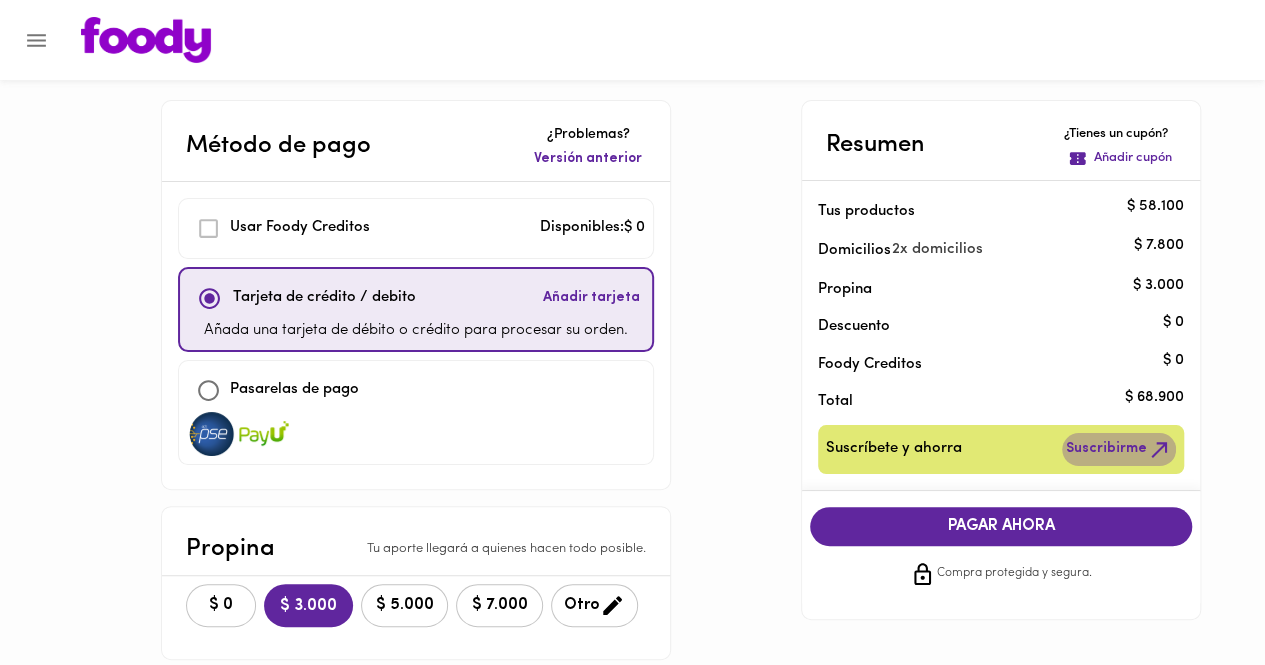 click on "Suscribirme" at bounding box center (1119, 449) 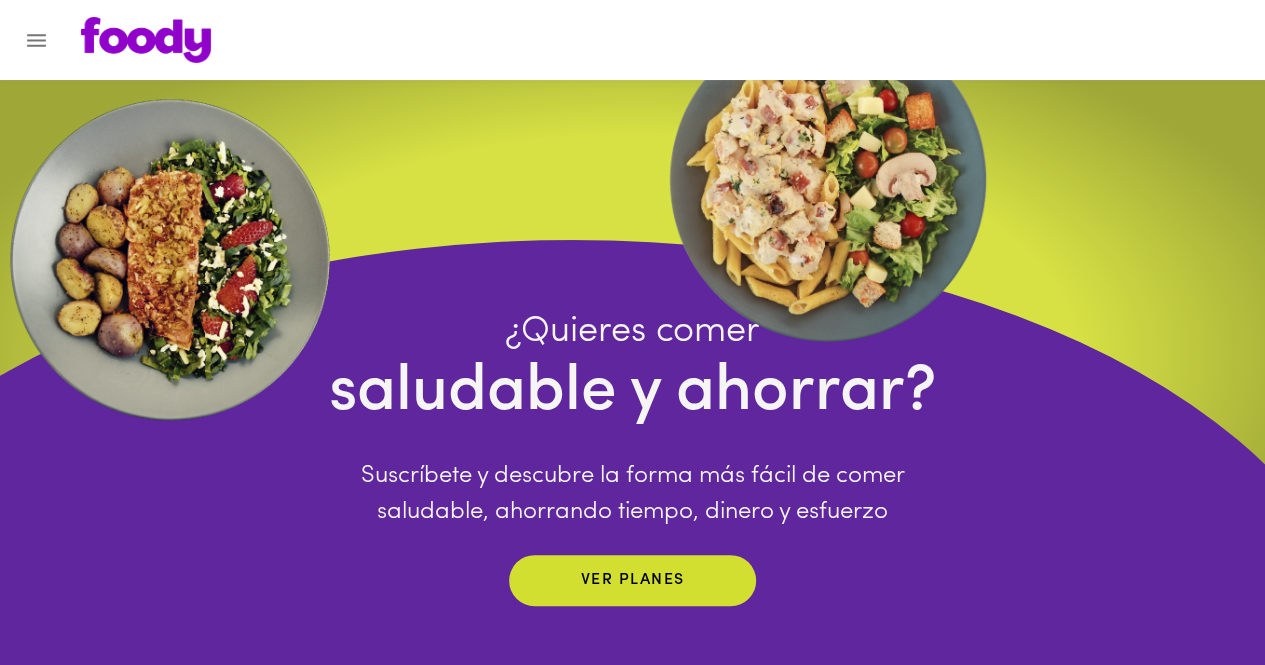 scroll, scrollTop: 100, scrollLeft: 0, axis: vertical 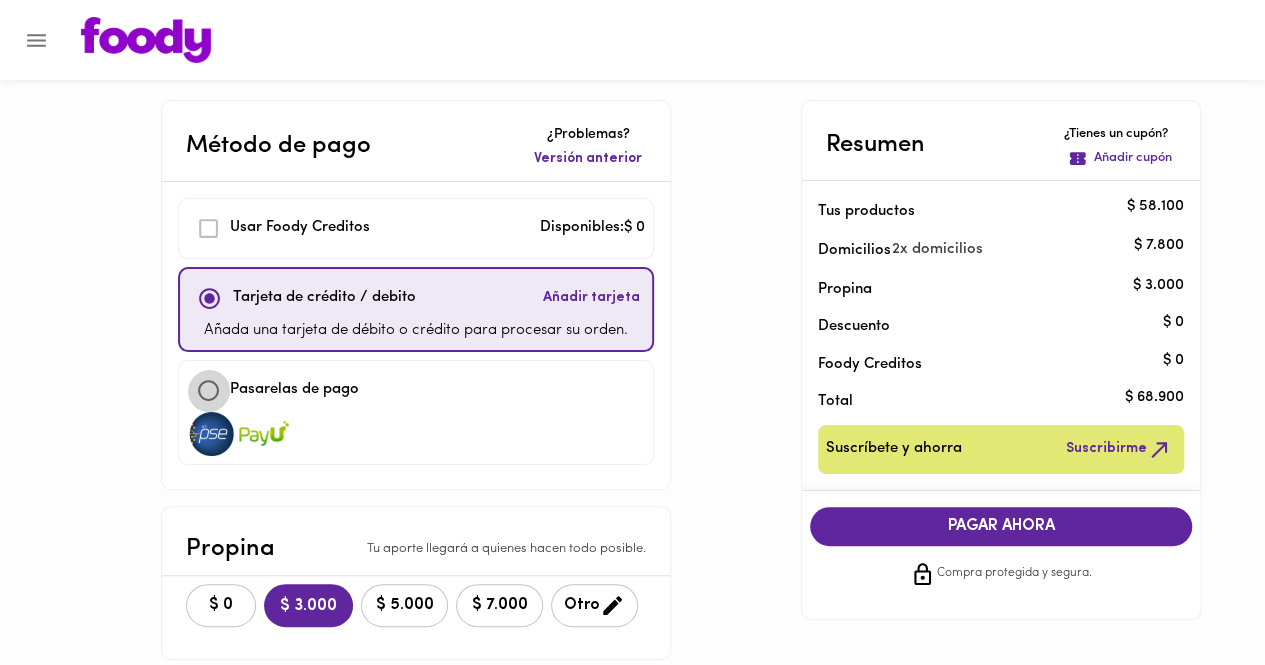 click at bounding box center [208, 390] 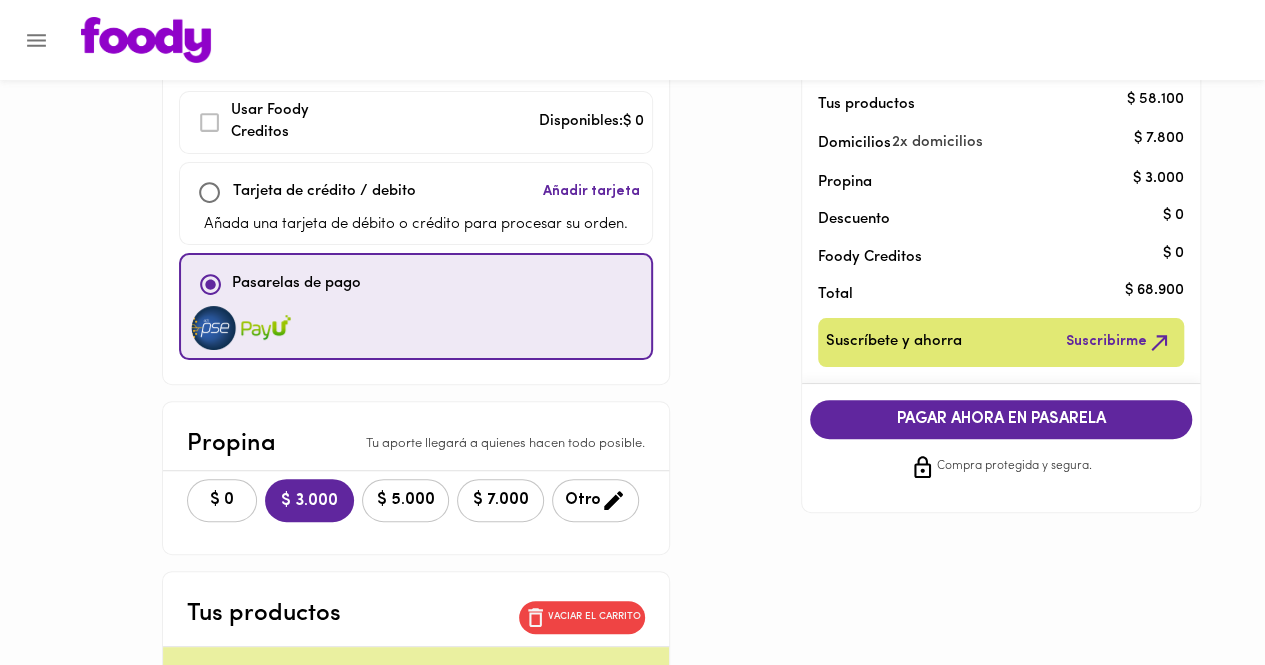 scroll, scrollTop: 0, scrollLeft: 0, axis: both 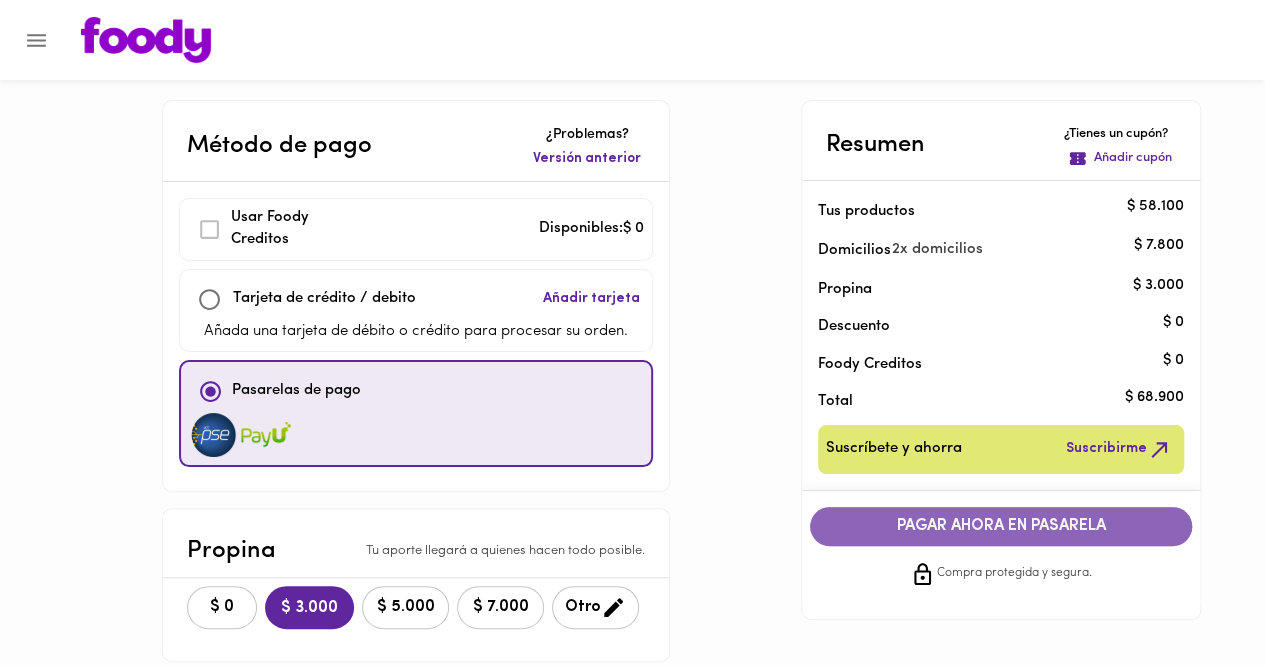 click on "PAGAR AHORA EN PASARELA" at bounding box center (1001, 526) 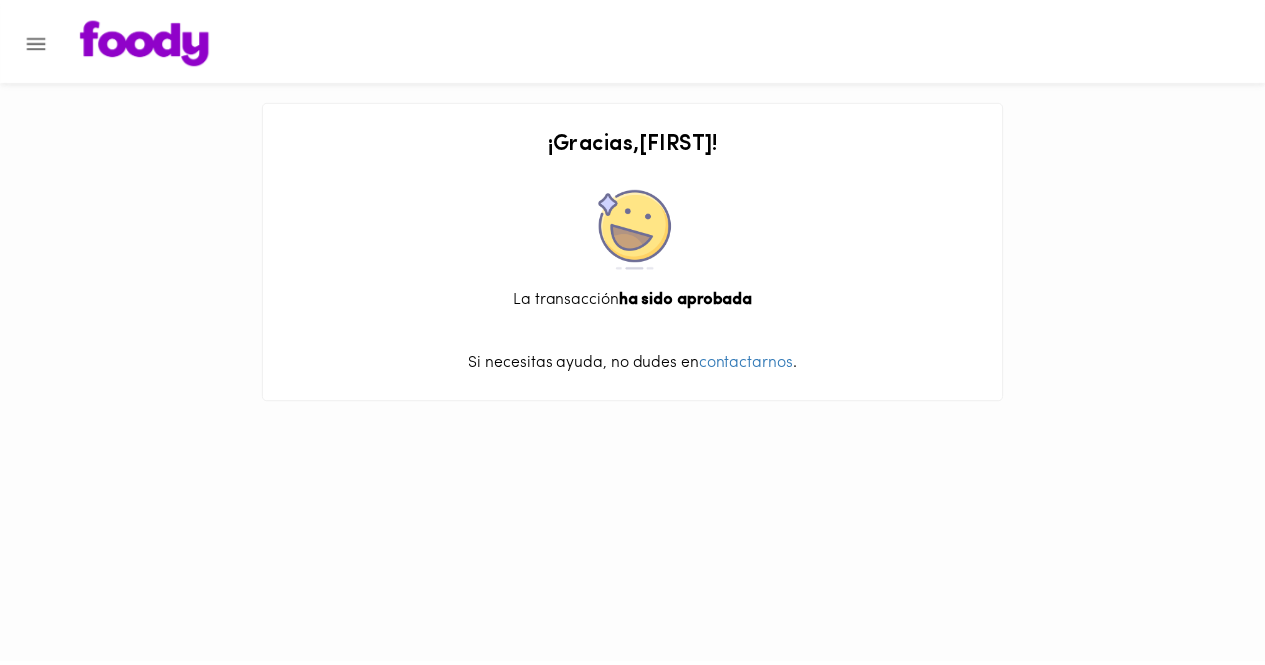 scroll, scrollTop: 0, scrollLeft: 0, axis: both 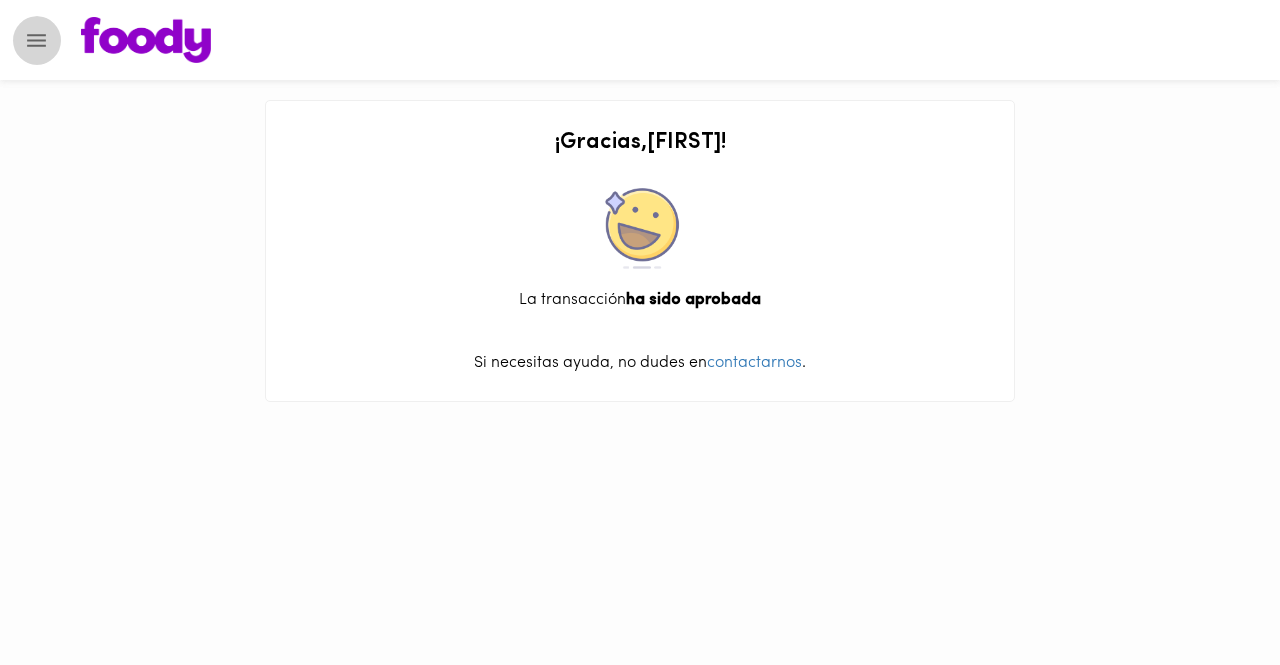 click 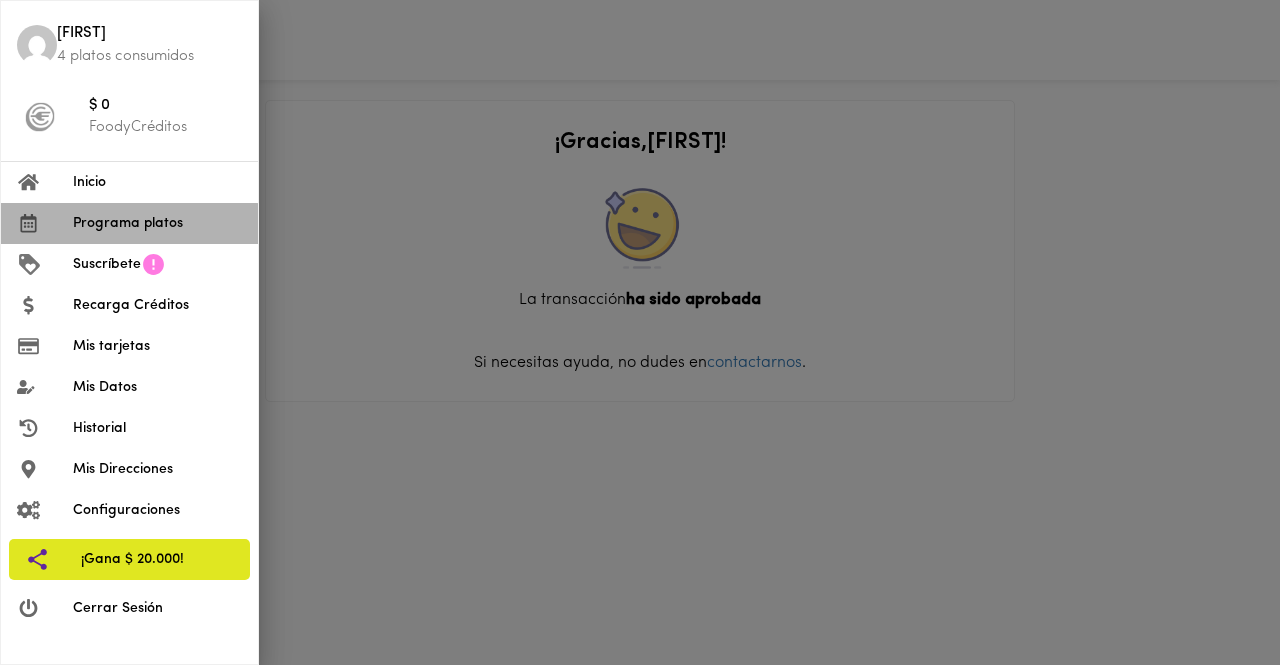 click on "Programa platos" at bounding box center [157, 223] 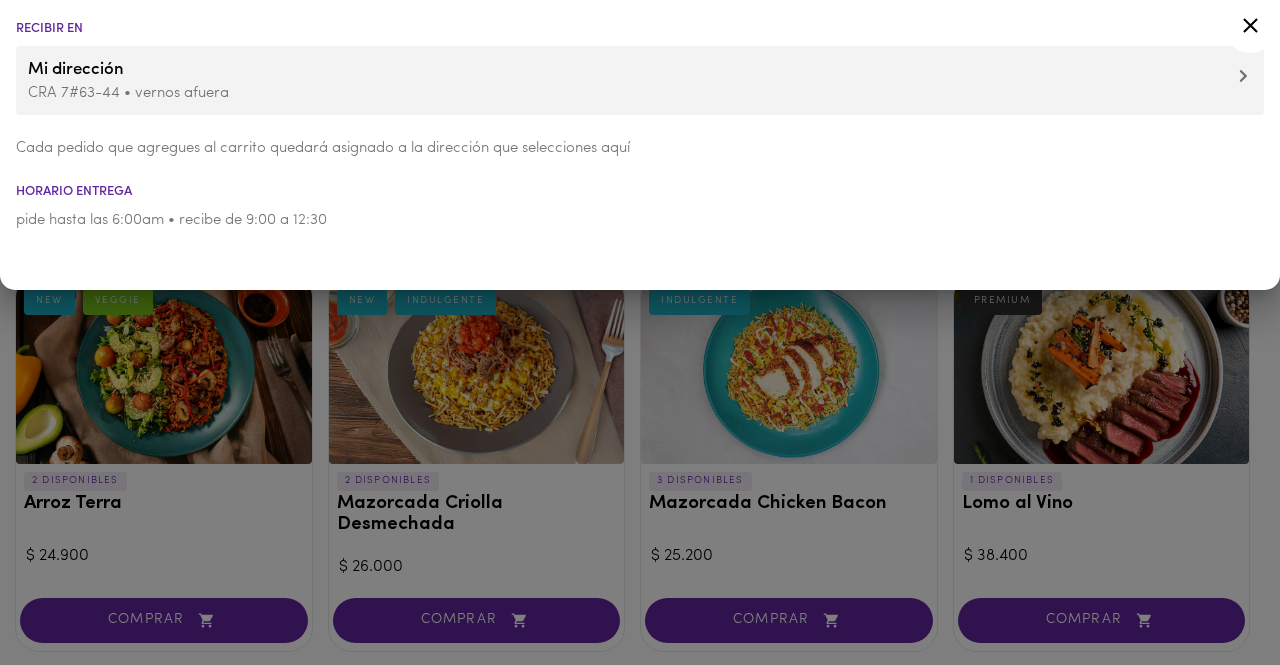 click 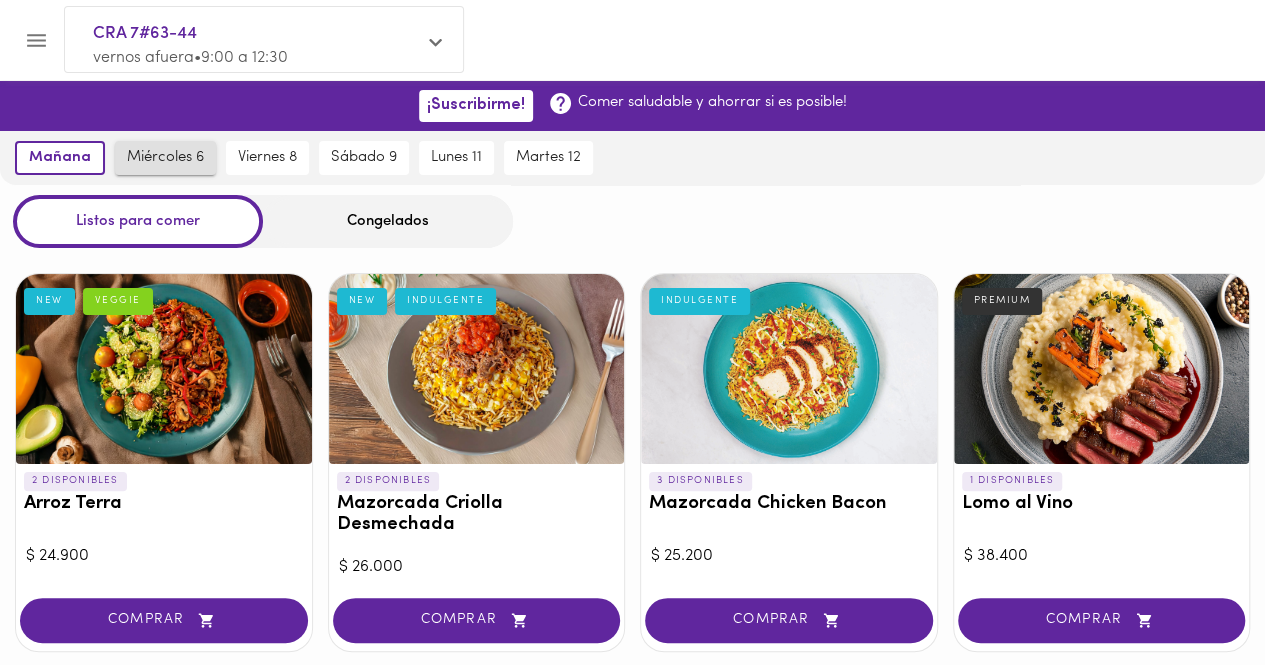 click on "miércoles 6" at bounding box center [165, 158] 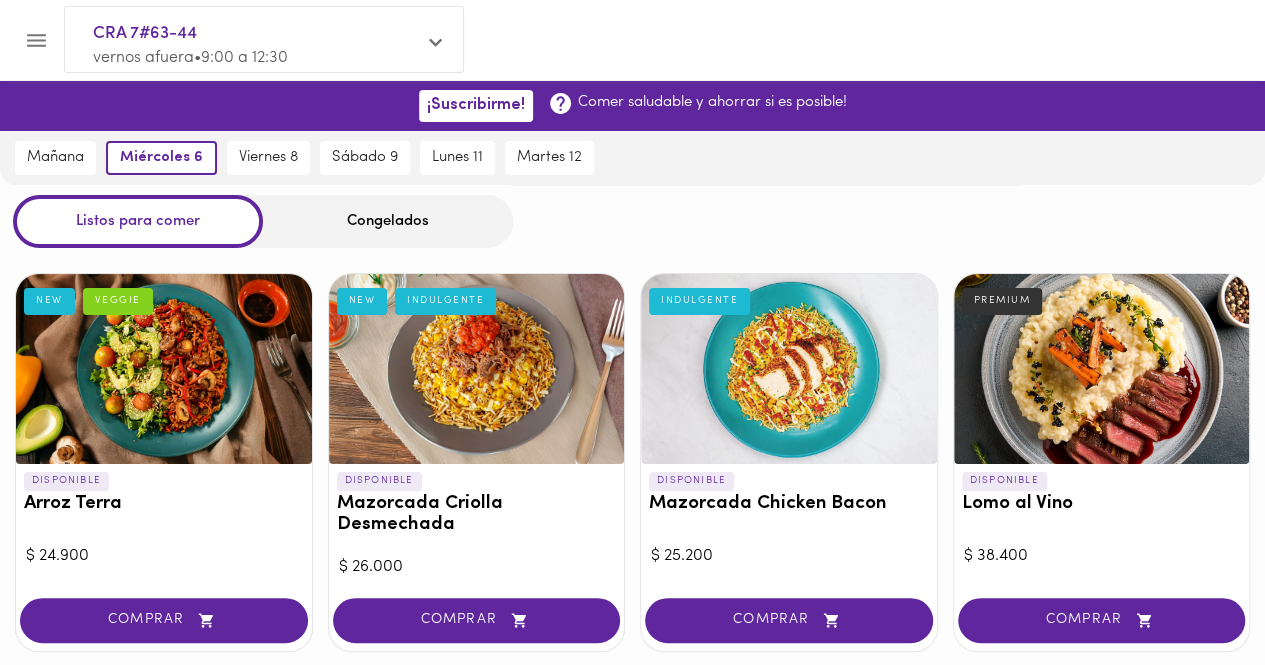 click at bounding box center [36, 40] 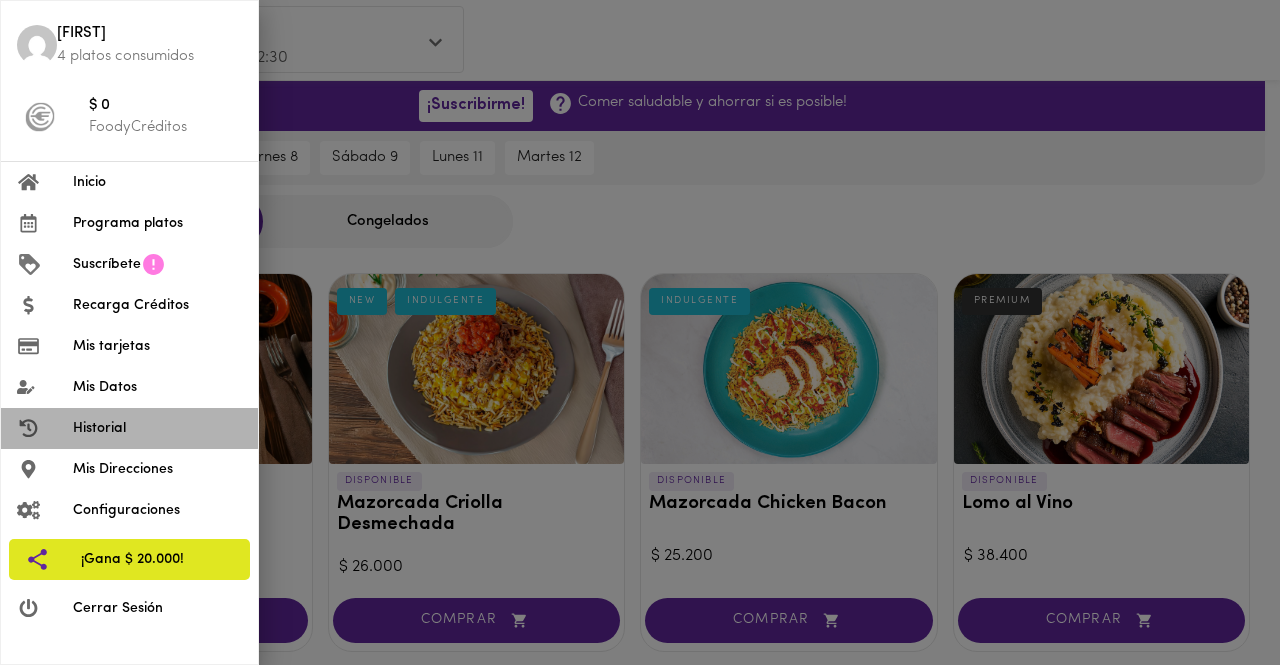 click on "Historial" at bounding box center [157, 428] 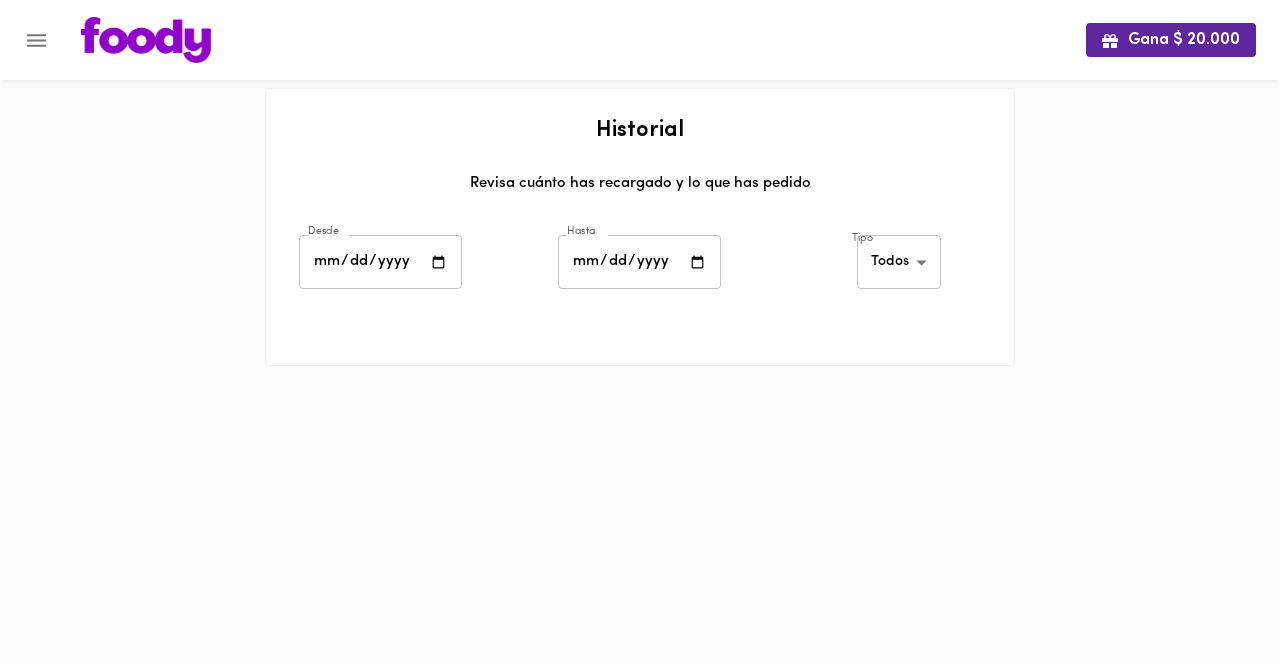 click at bounding box center [380, 262] 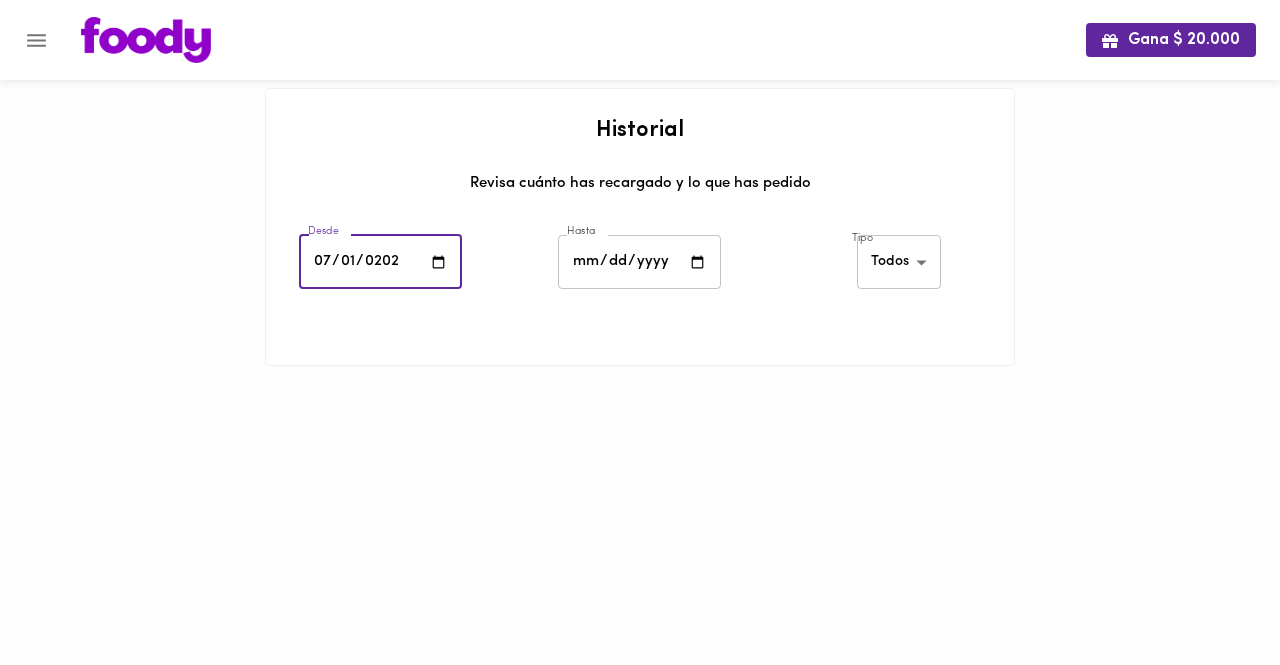 type on "2025-07-01" 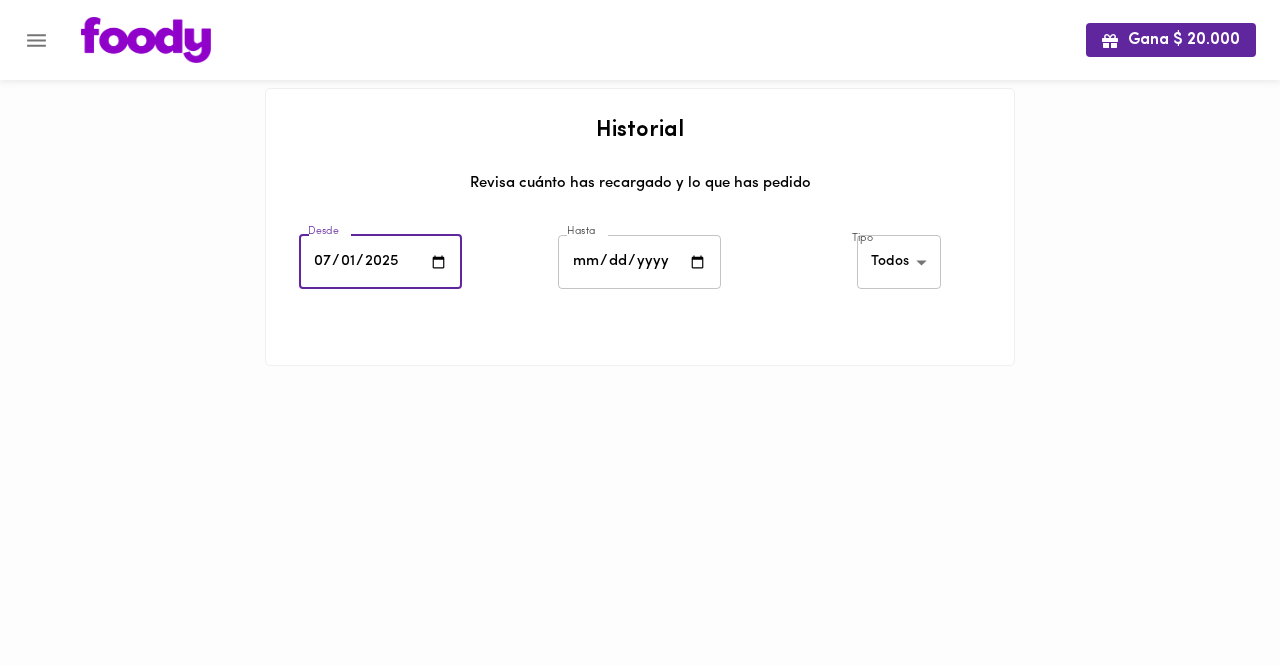 click at bounding box center [639, 262] 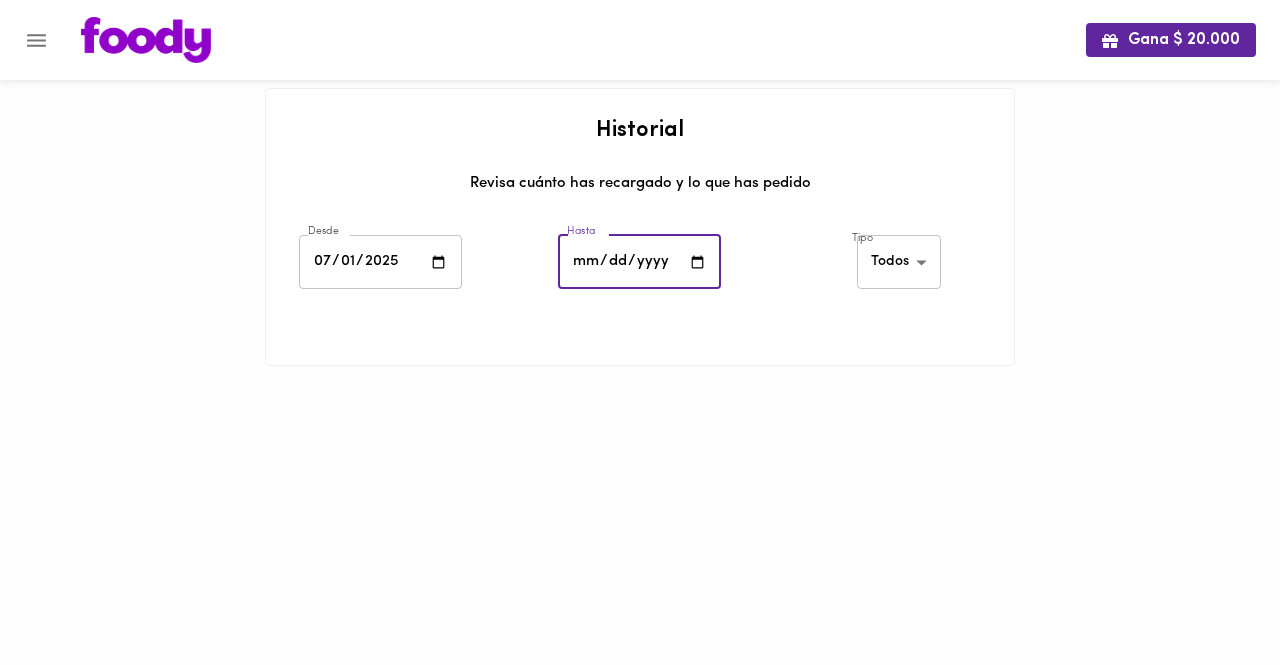 click at bounding box center [639, 262] 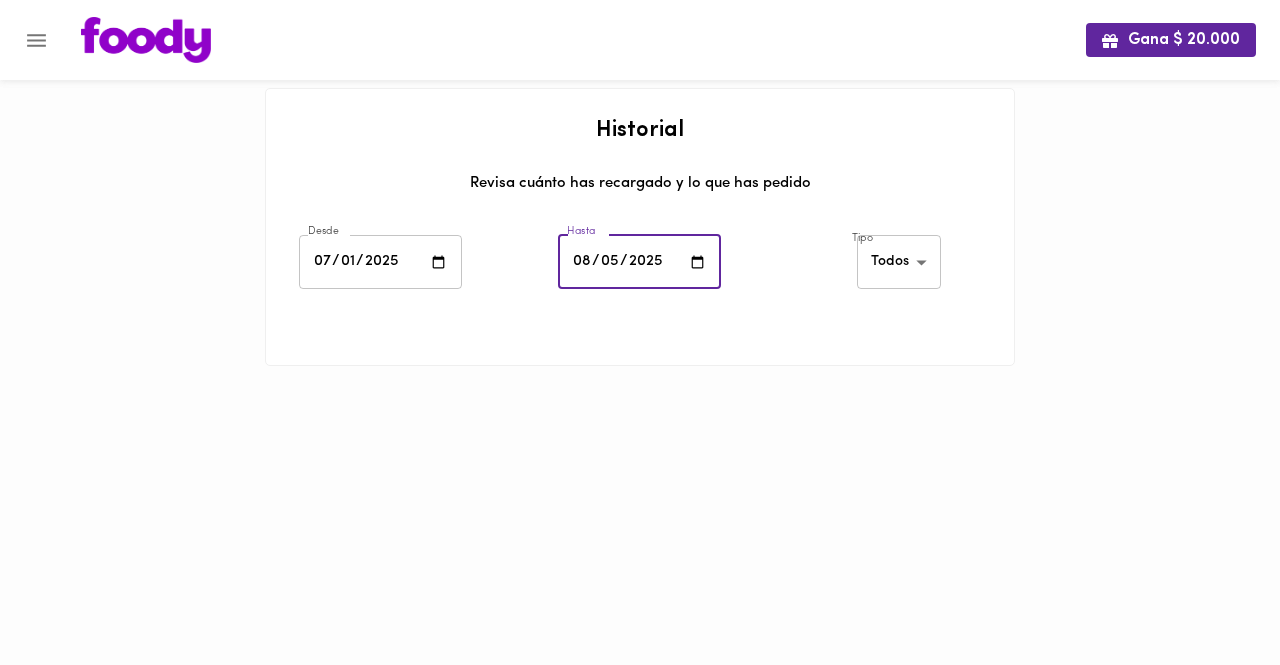 type on "2025-08-05" 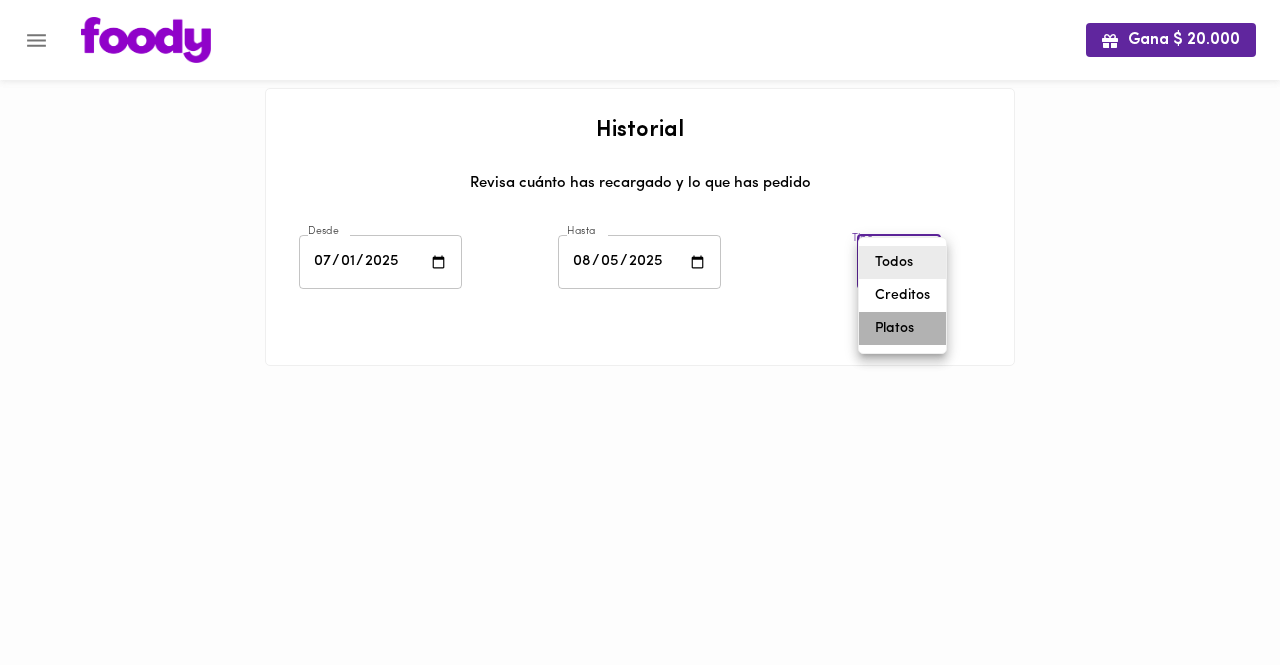 click on "Platos" at bounding box center (902, 328) 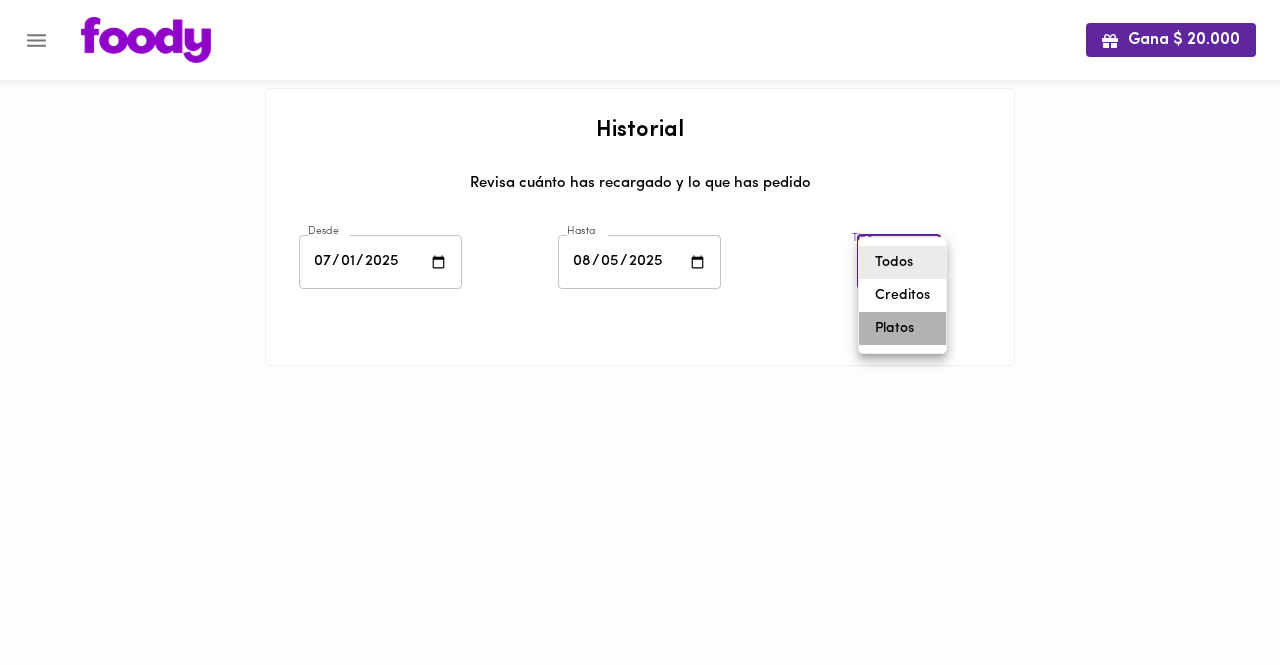 type on "foody-dishes" 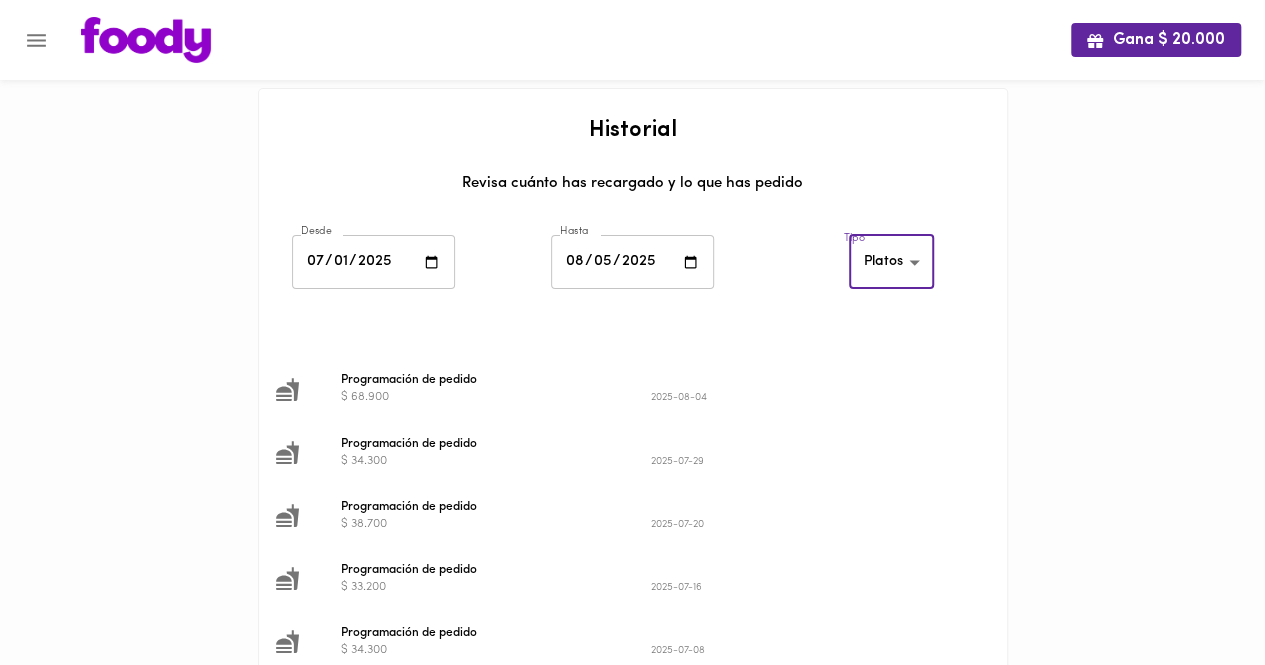 click on "Programación de pedido" at bounding box center (651, 380) 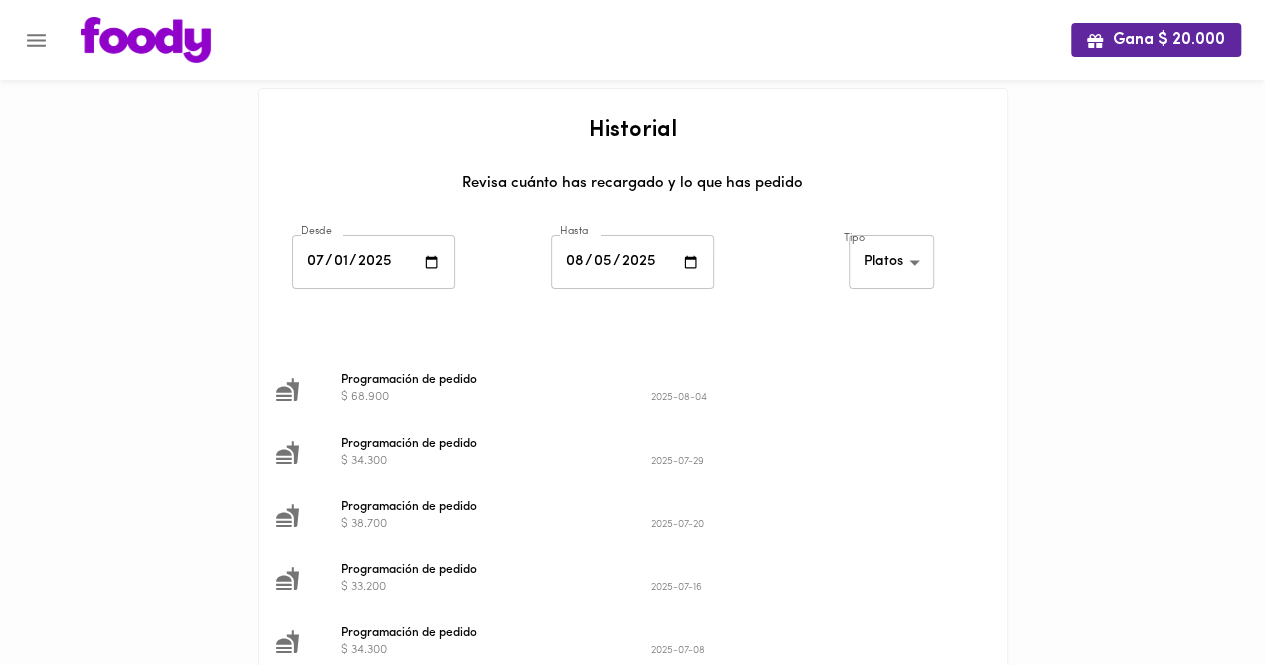 click on "$ 68.900" at bounding box center (496, 397) 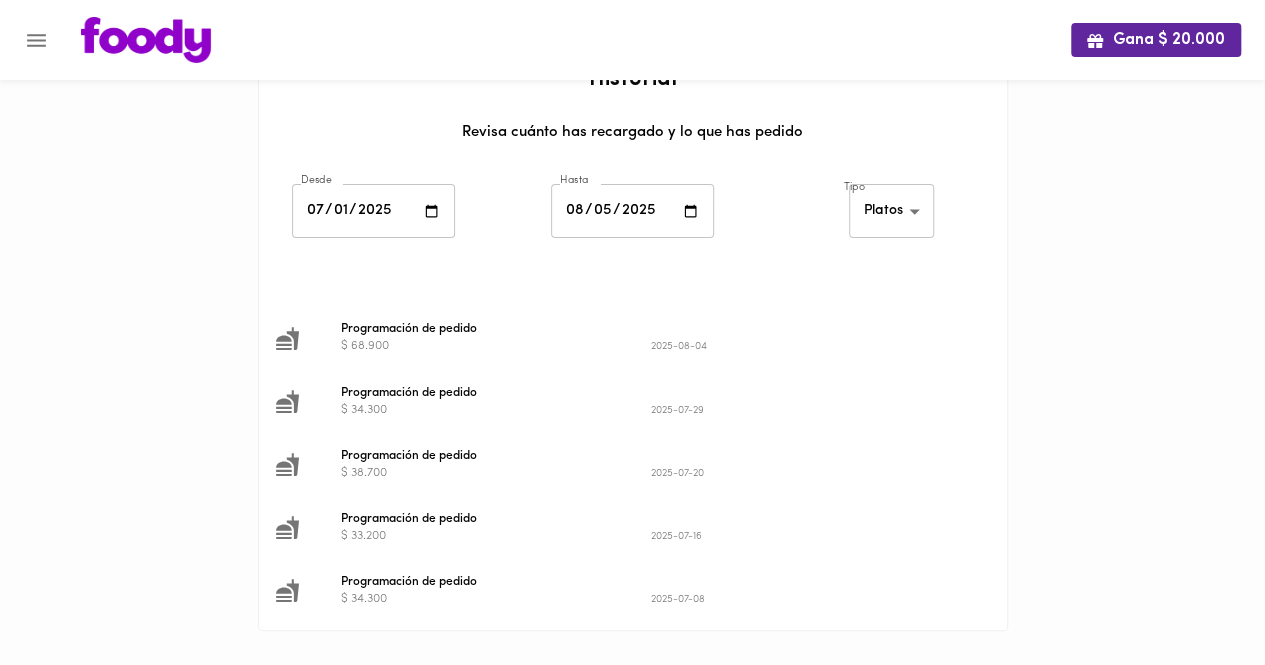 scroll, scrollTop: 66, scrollLeft: 0, axis: vertical 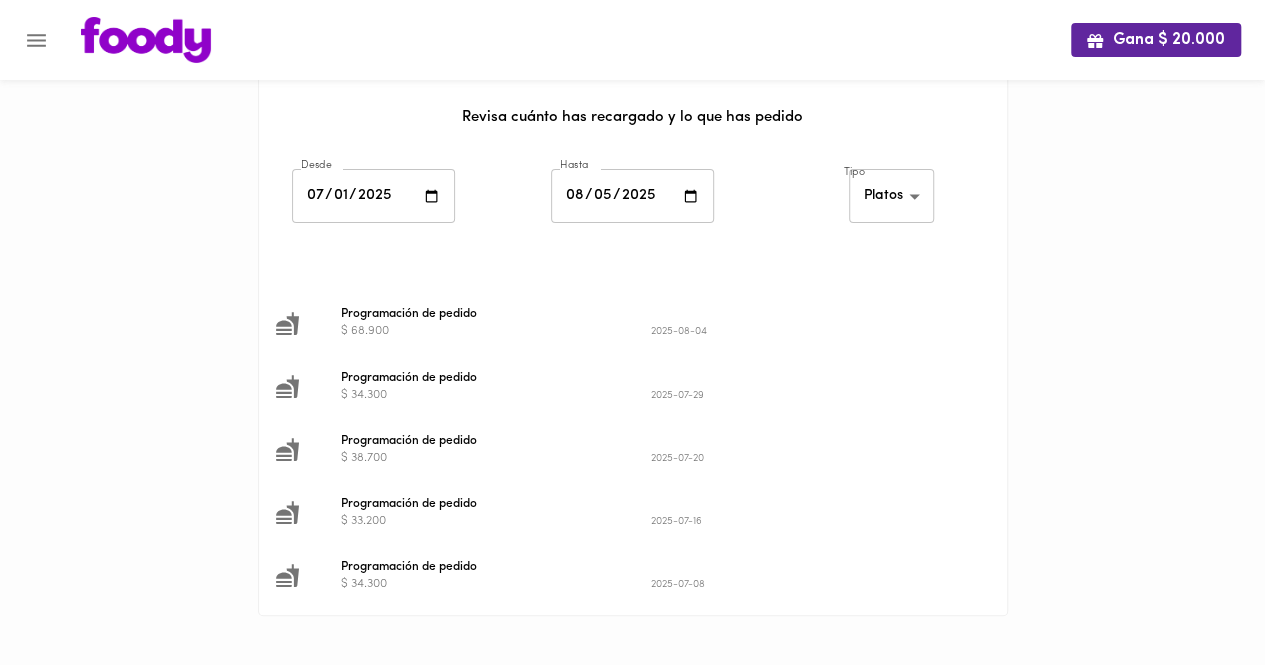 click 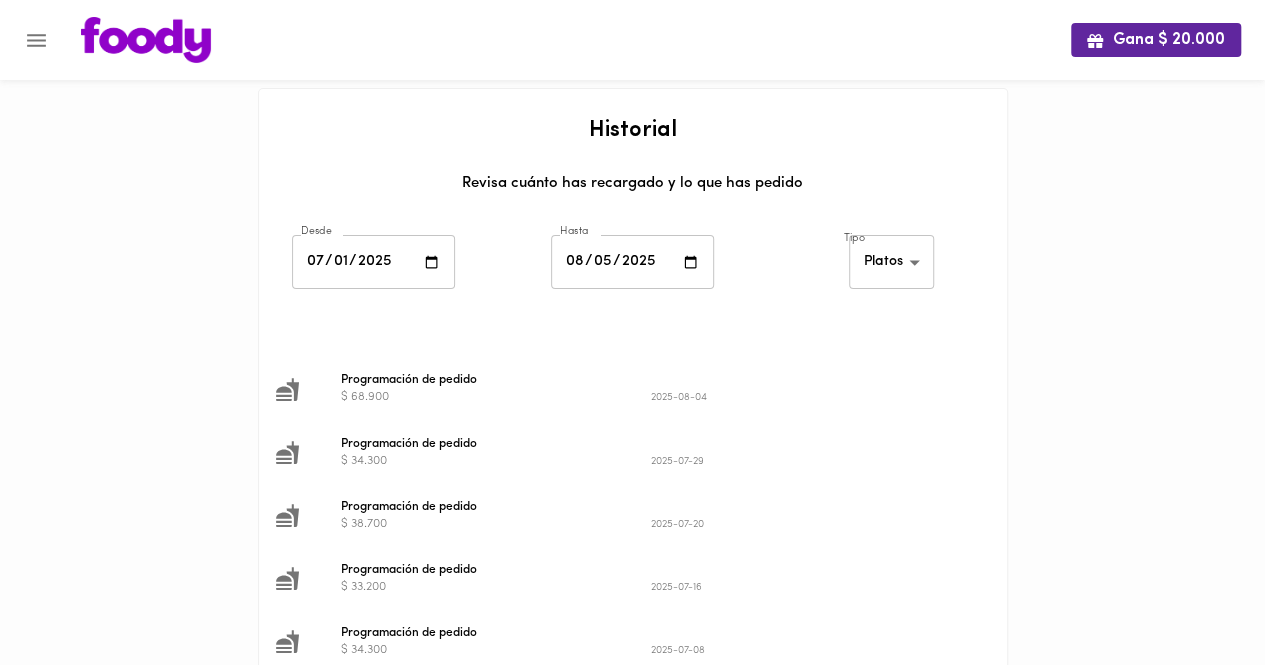 click on "$ 68.900" at bounding box center [496, 397] 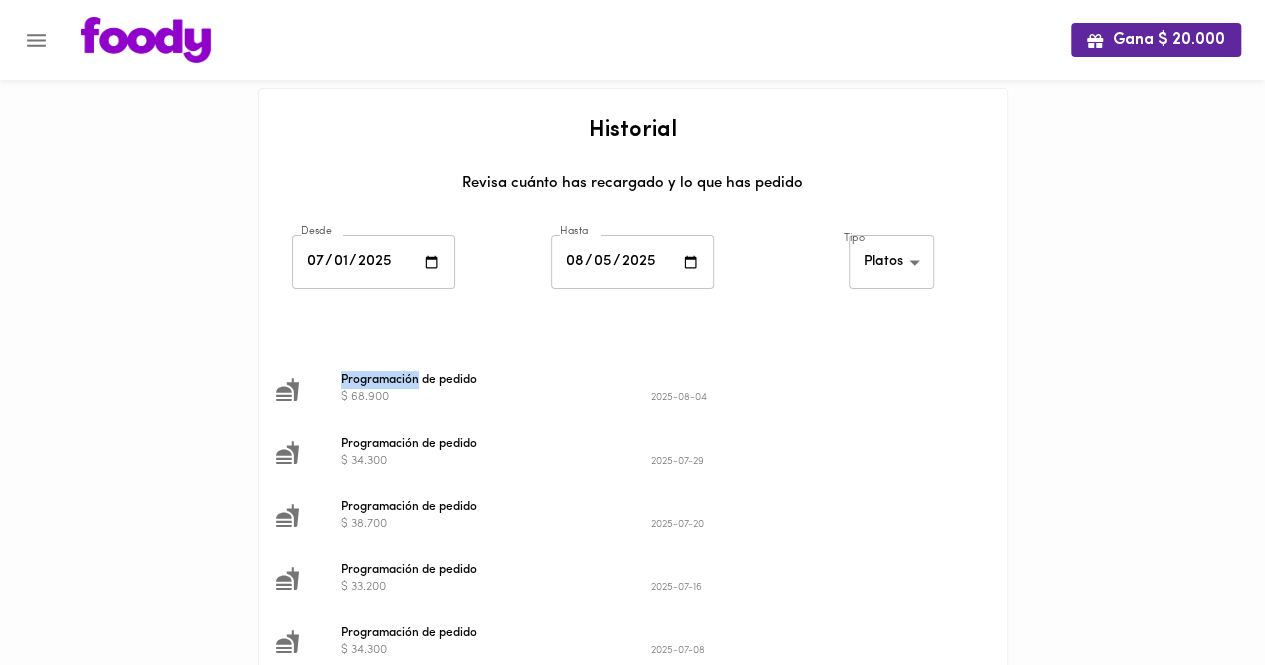click on "Programación de pedido" at bounding box center [651, 380] 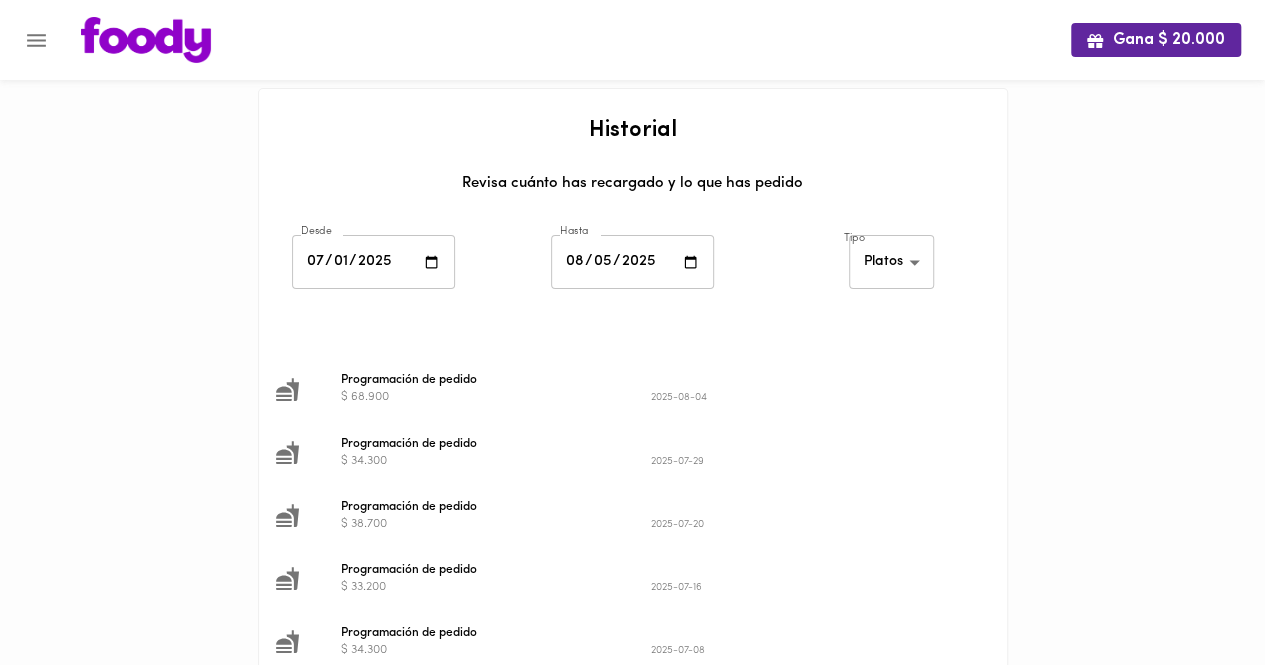 drag, startPoint x: 393, startPoint y: 381, endPoint x: 223, endPoint y: 217, distance: 236.21178 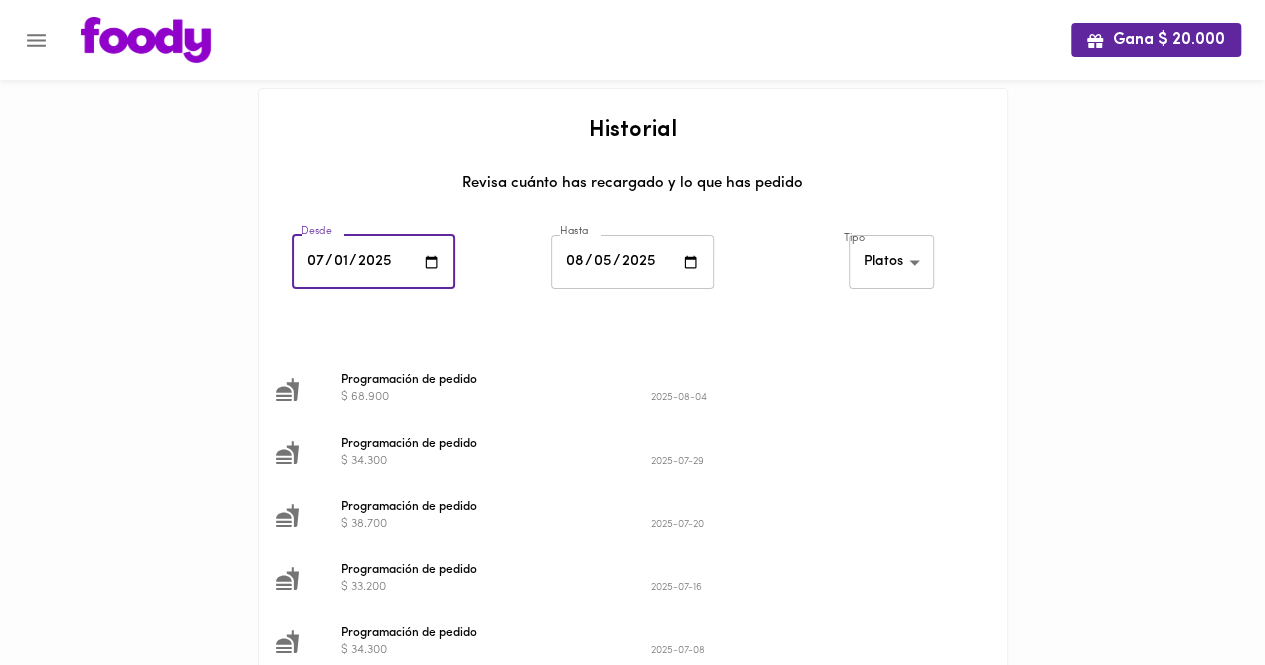 click at bounding box center (10, 332) 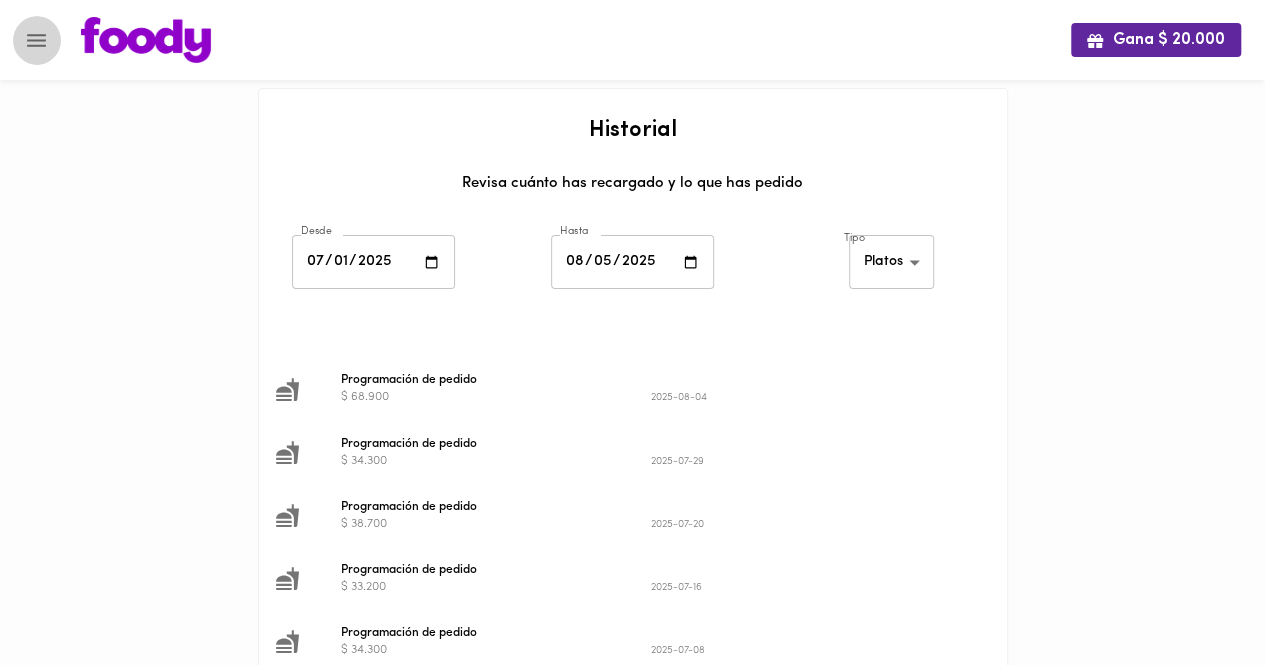 click 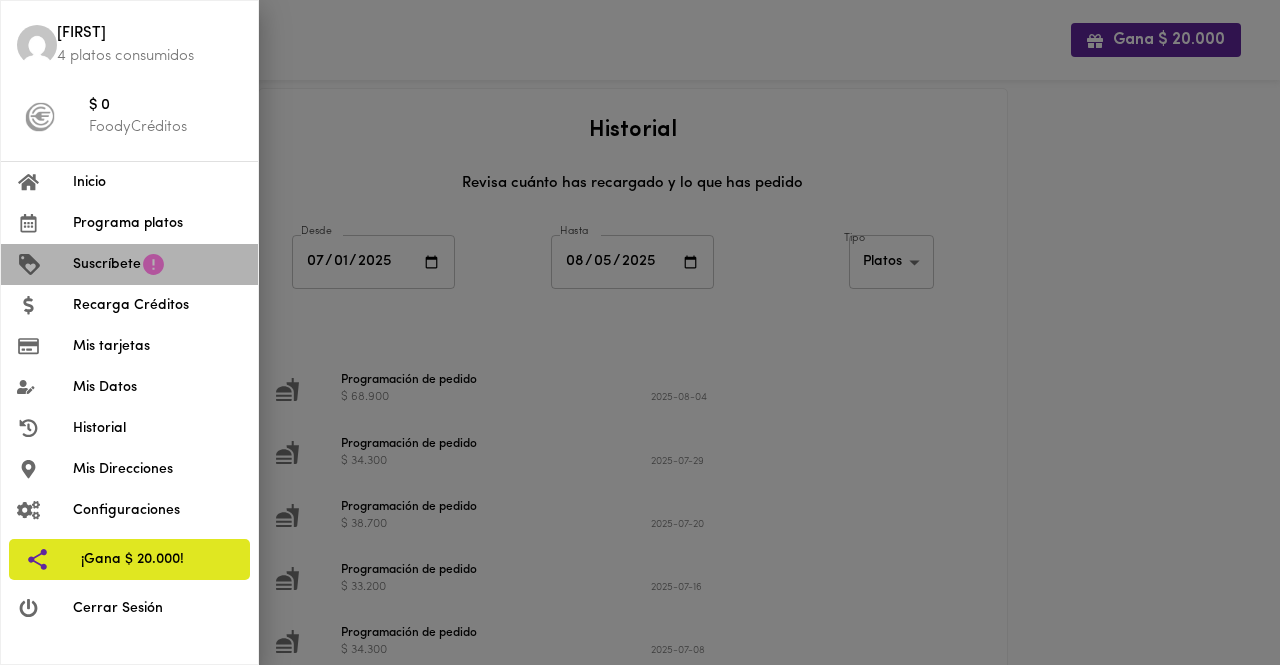 click on "Suscríbete" at bounding box center (107, 264) 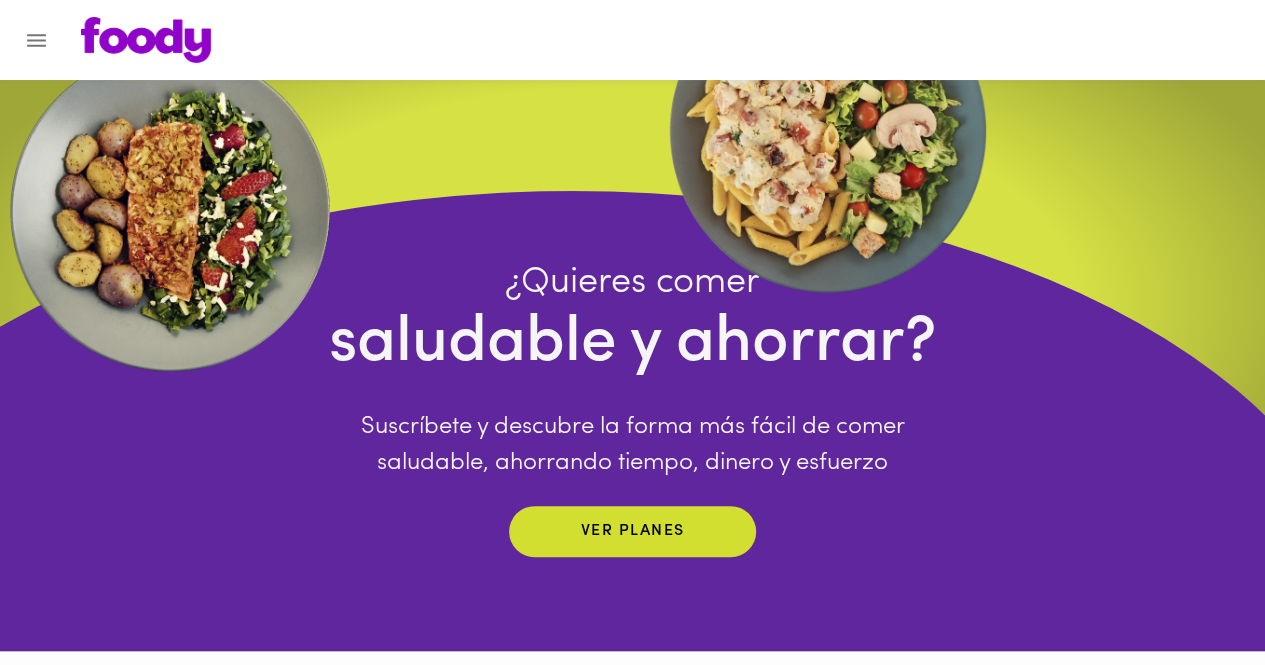 scroll, scrollTop: 0, scrollLeft: 0, axis: both 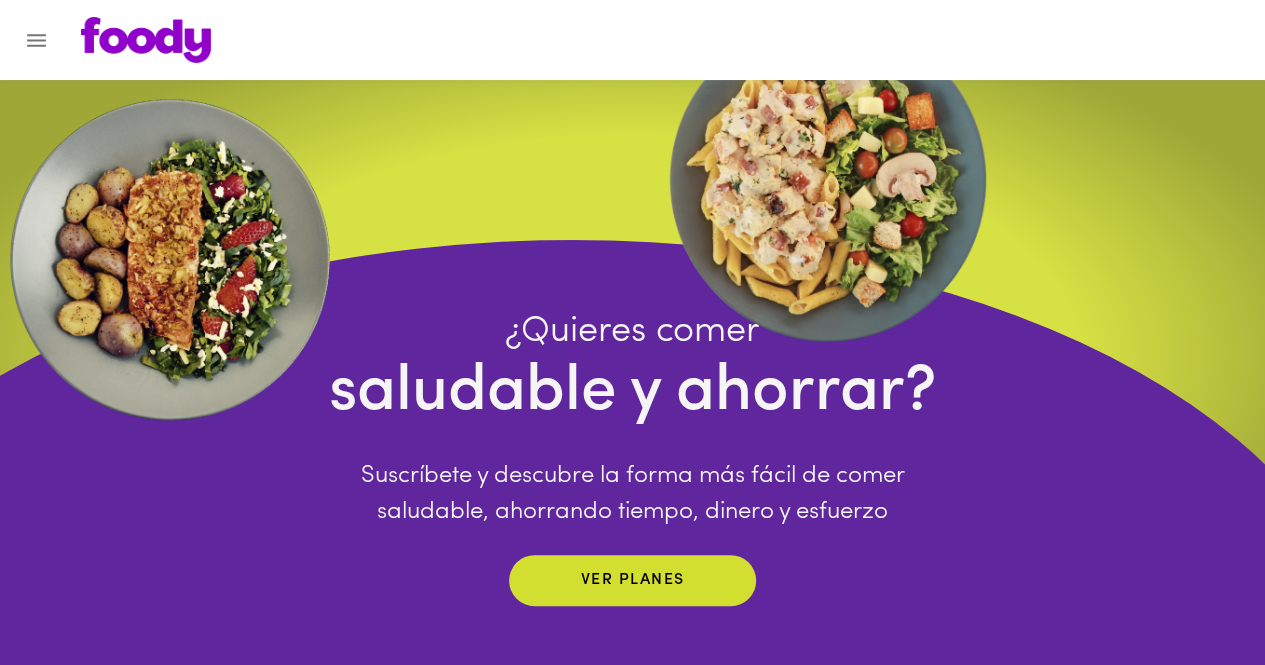 click 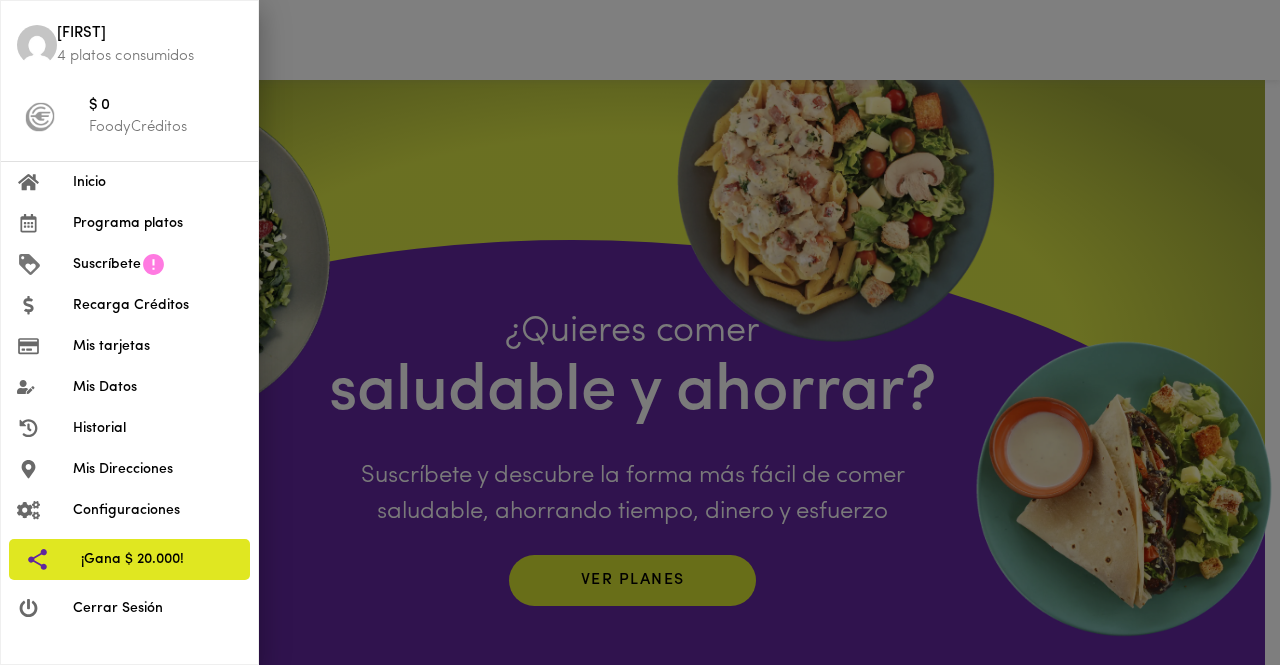 click on "Inicio" at bounding box center [157, 182] 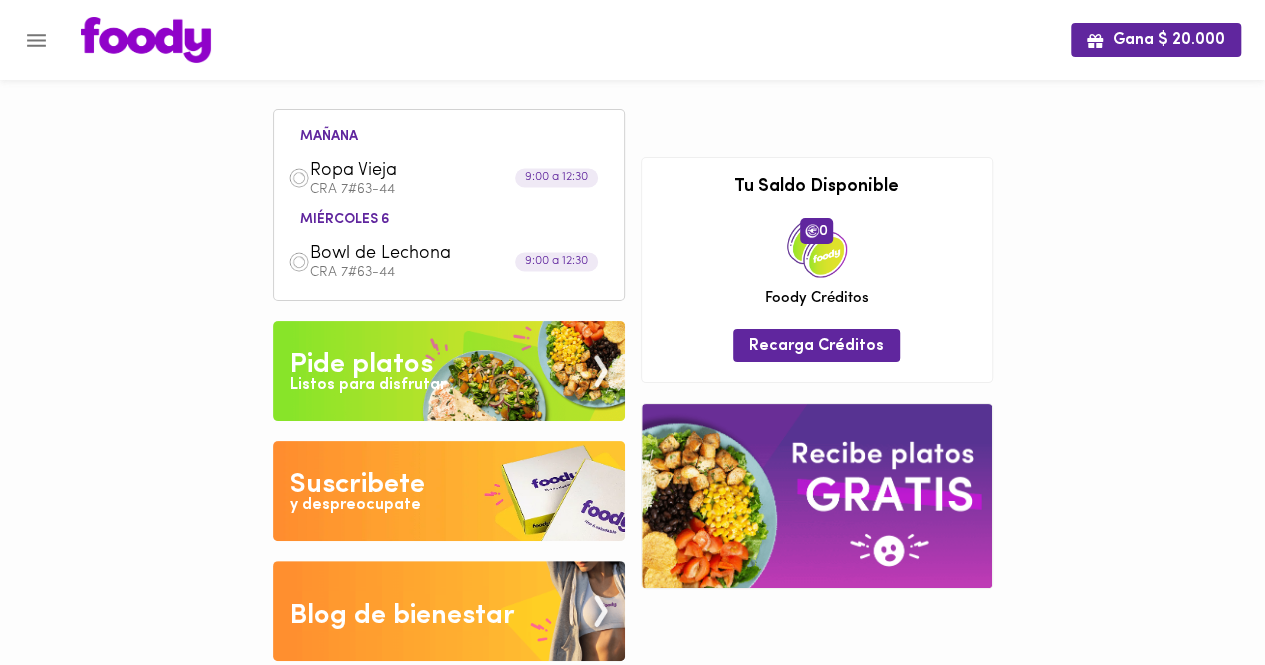 click on "Ropa Vieja CRA 7#63-44" at bounding box center (449, 178) 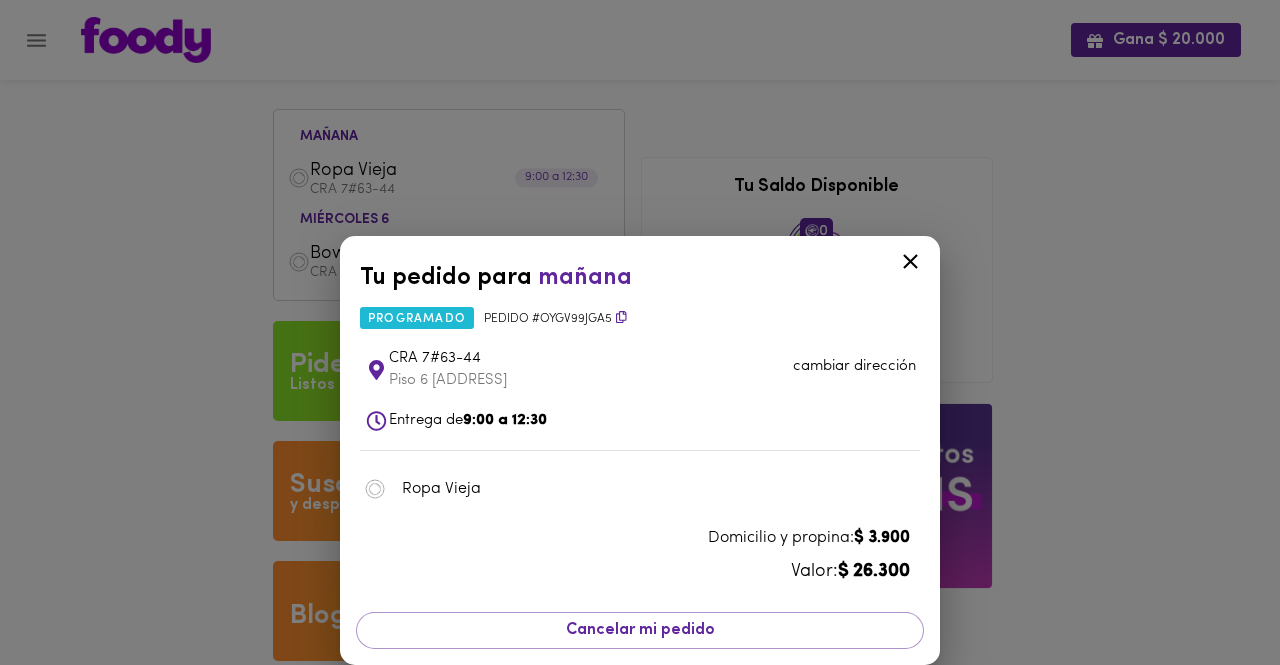 click 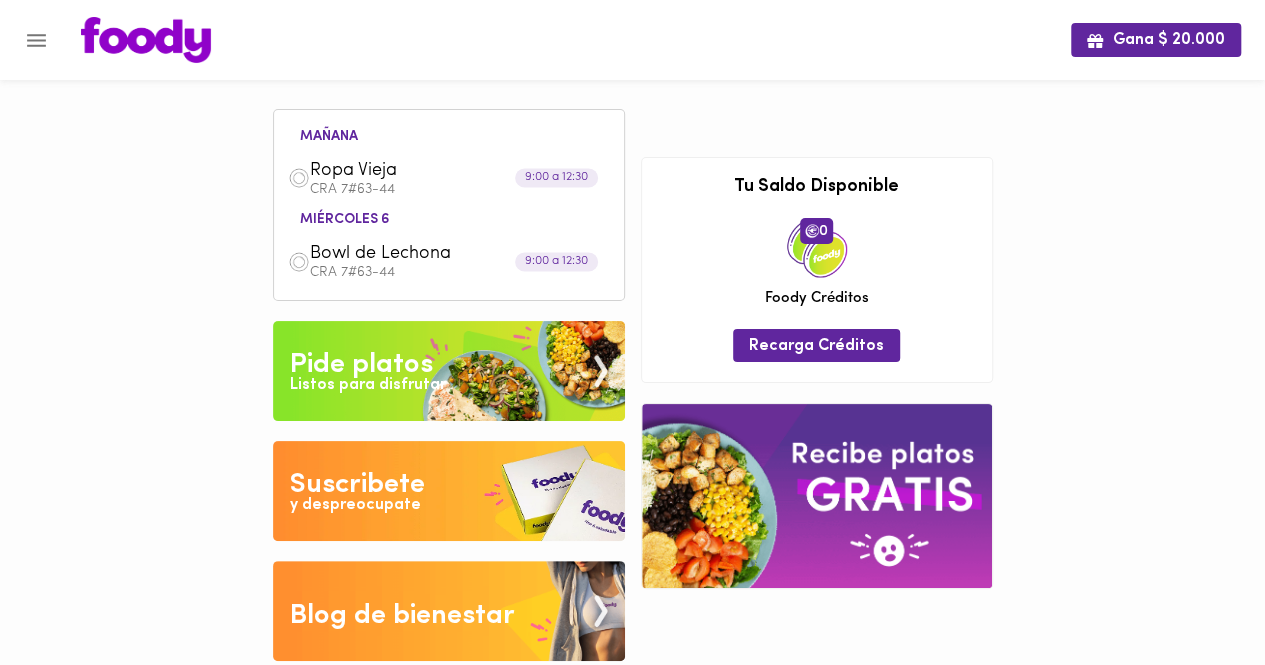 click on "mañana Ropa Vieja CRA 7#63-44 9:00 a 12:30" at bounding box center [449, 165] 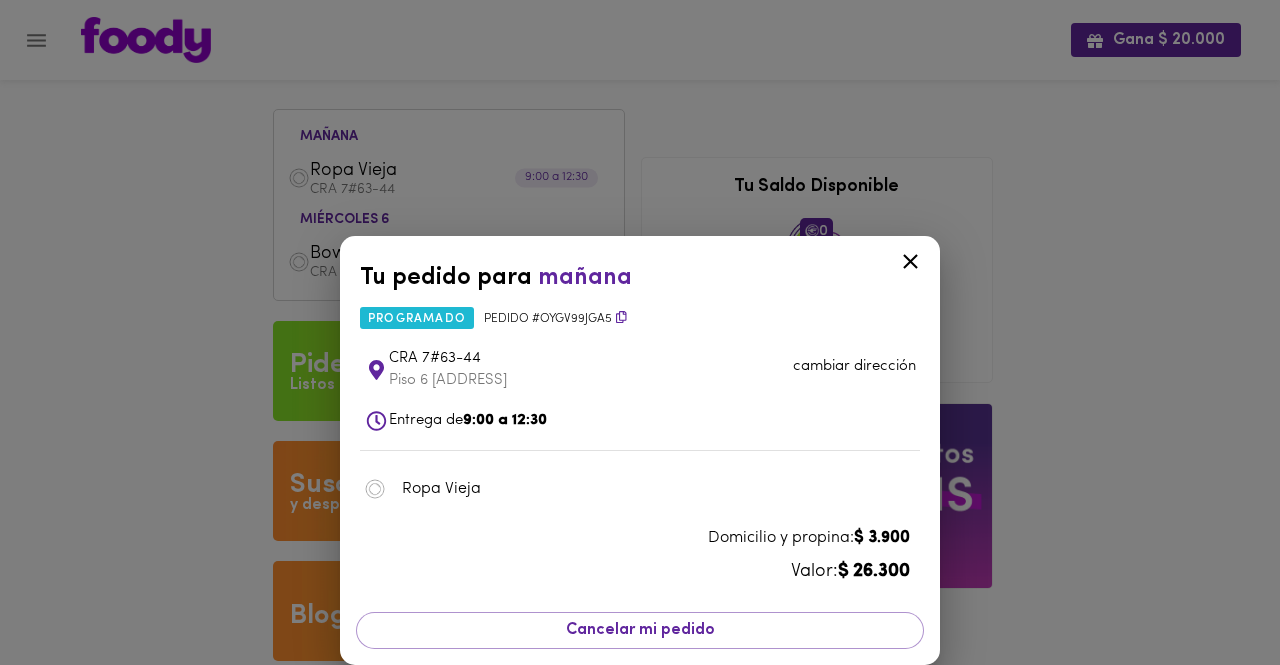 click on "Tu pedido para    mañana programado Pedido #  oygv99JGA5 CRA 7#63-44 Piso 6 lla... cambiar dirección Entrega de  9:00 a 12:30 Ropa Vieja Domicilio y propina:  $ 3.900 Valor:  $ 26.300 Cancelar mi pedido" at bounding box center (640, 332) 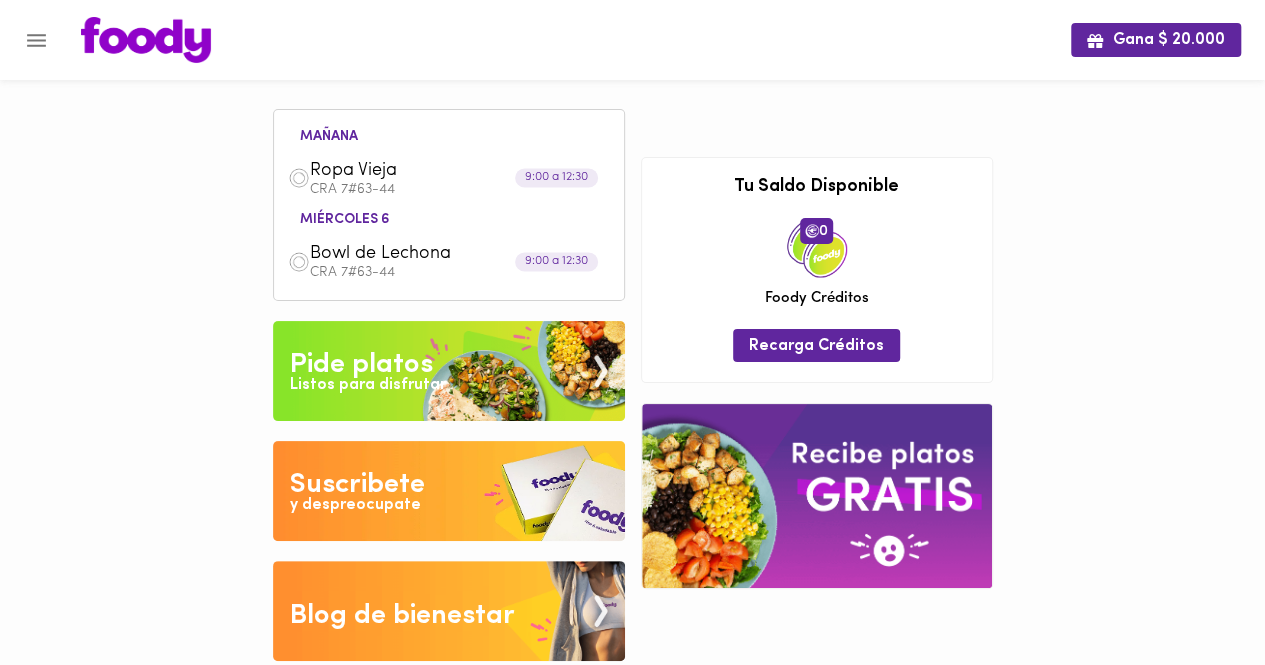 click 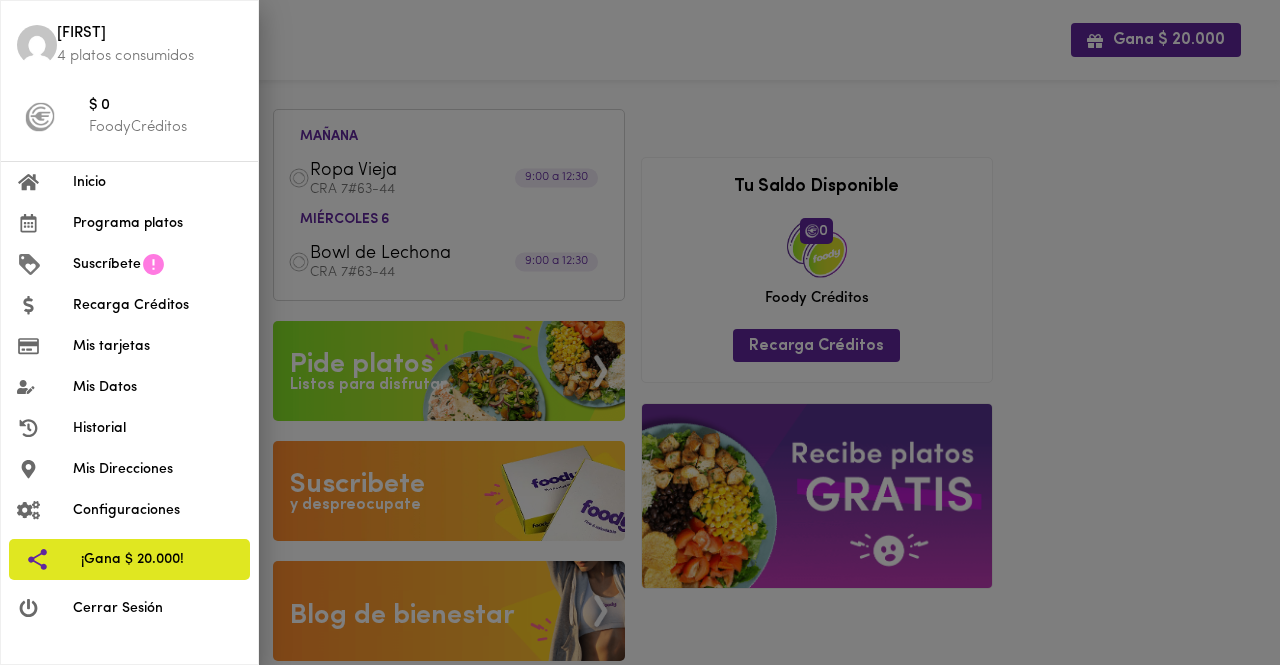 click on "Natalia" at bounding box center [149, 34] 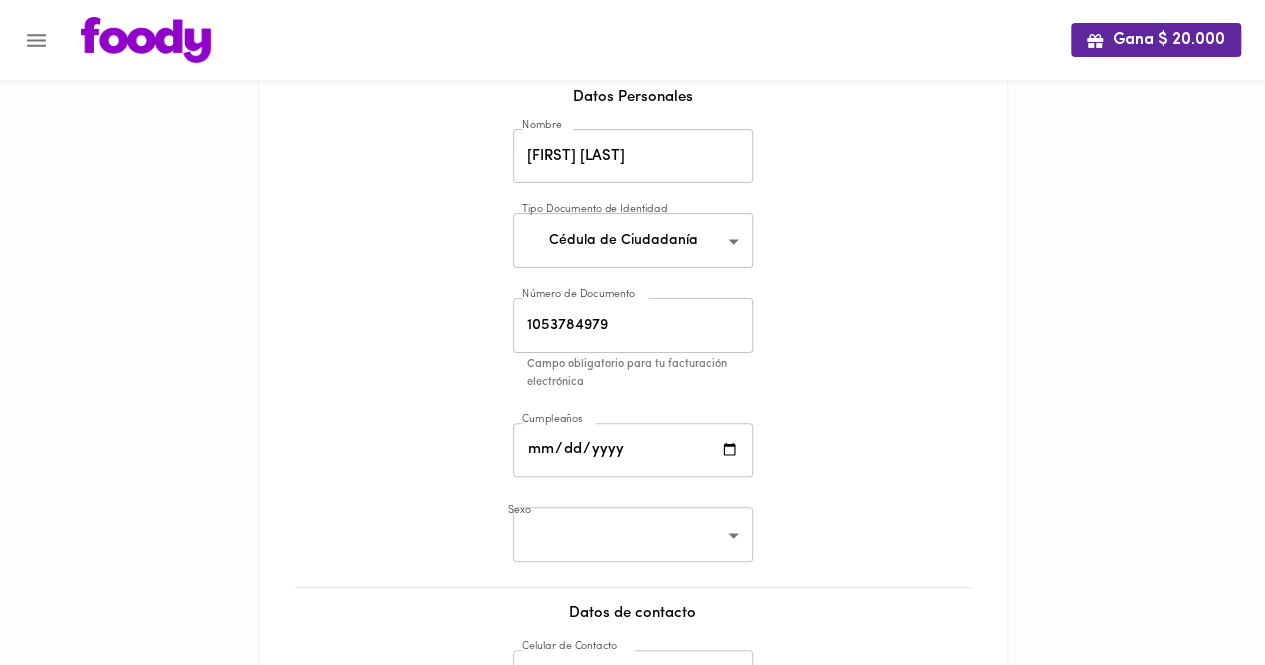 scroll, scrollTop: 0, scrollLeft: 0, axis: both 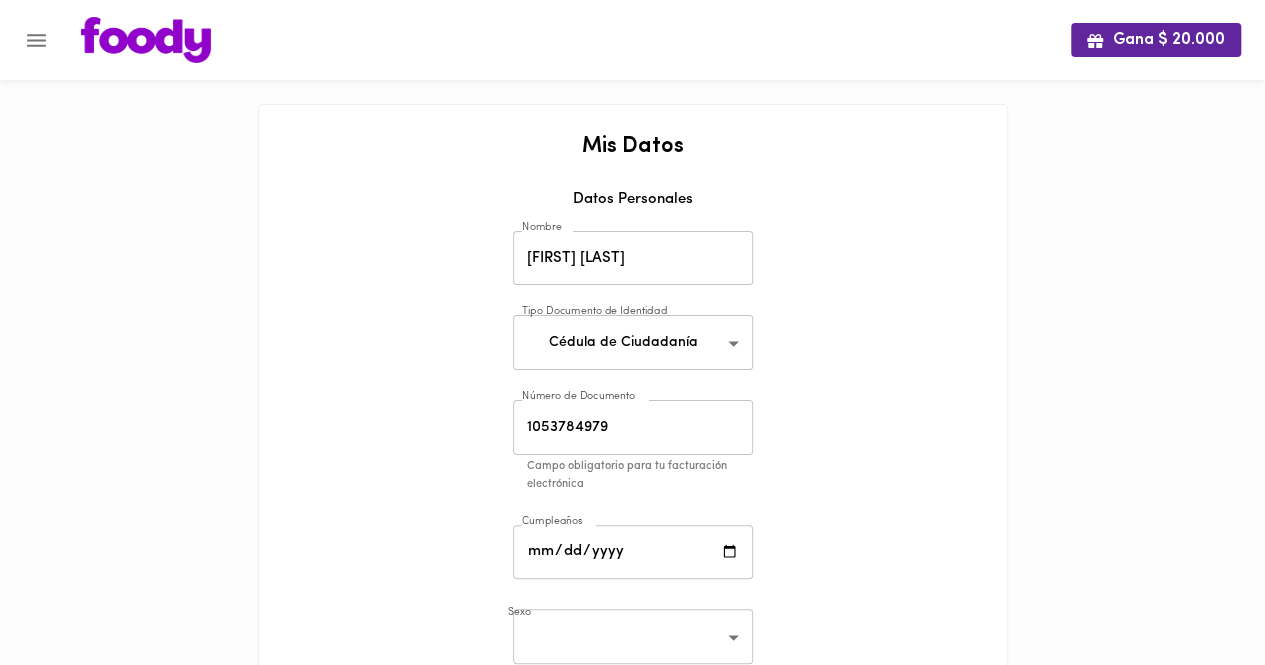 click 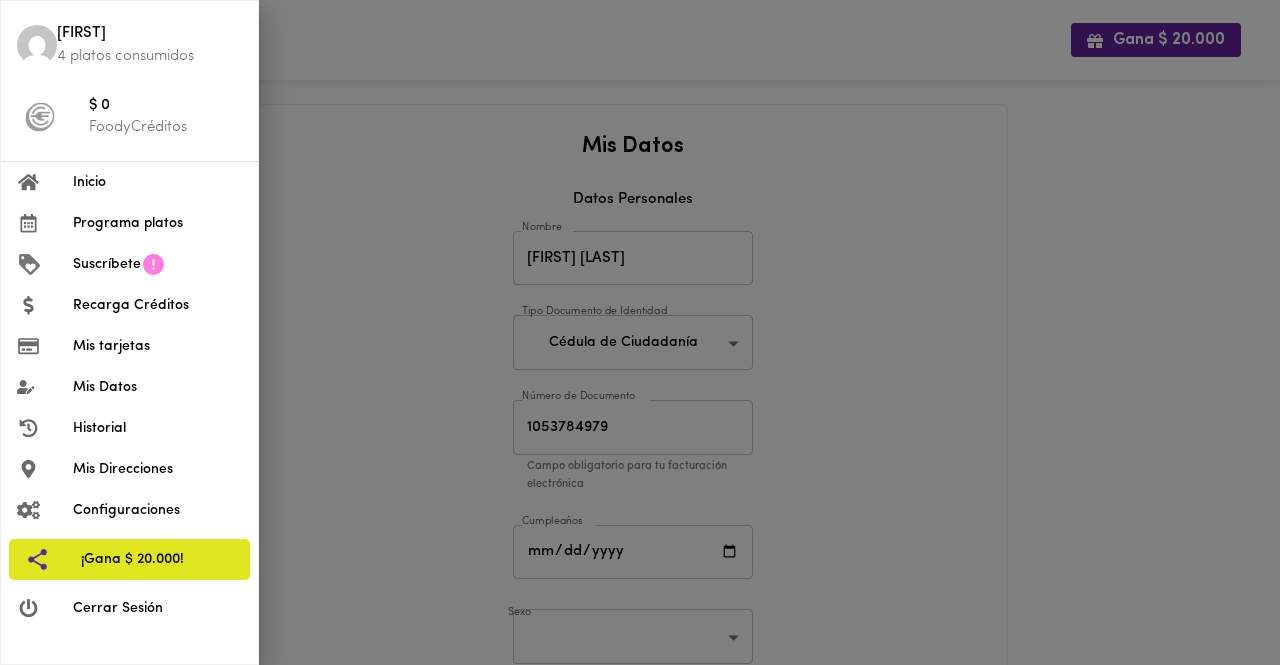 click on "Inicio" at bounding box center [157, 182] 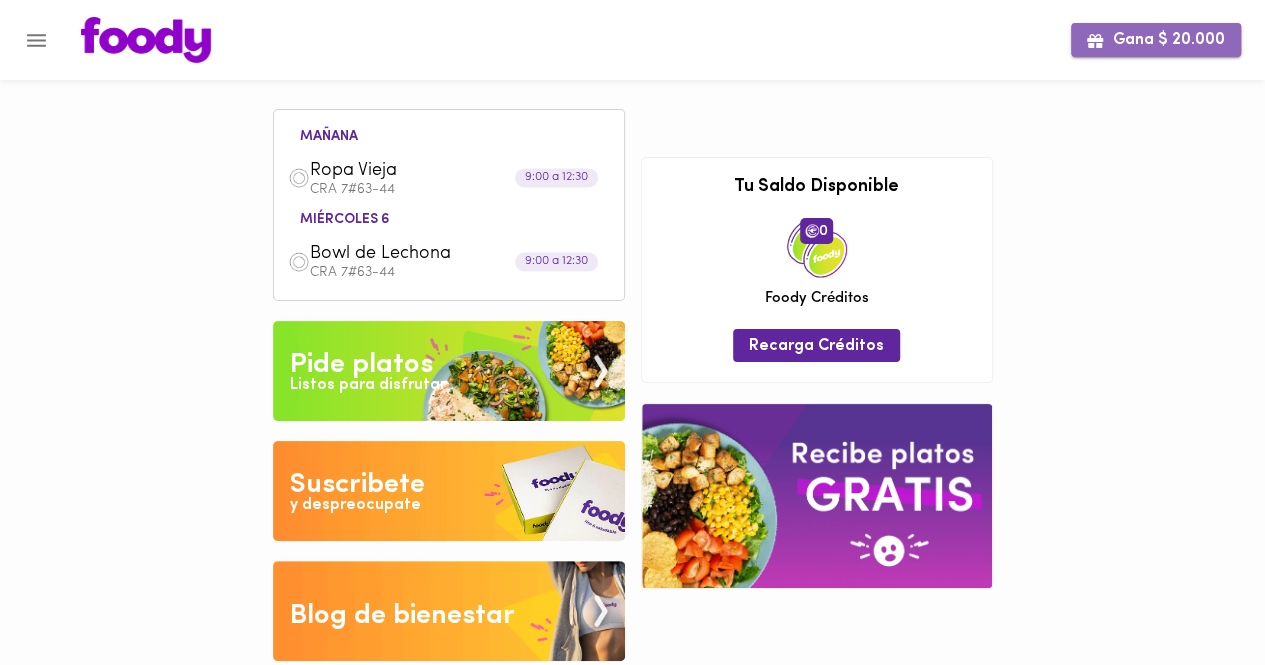 click on "Gana $ 20.000" at bounding box center (1156, 40) 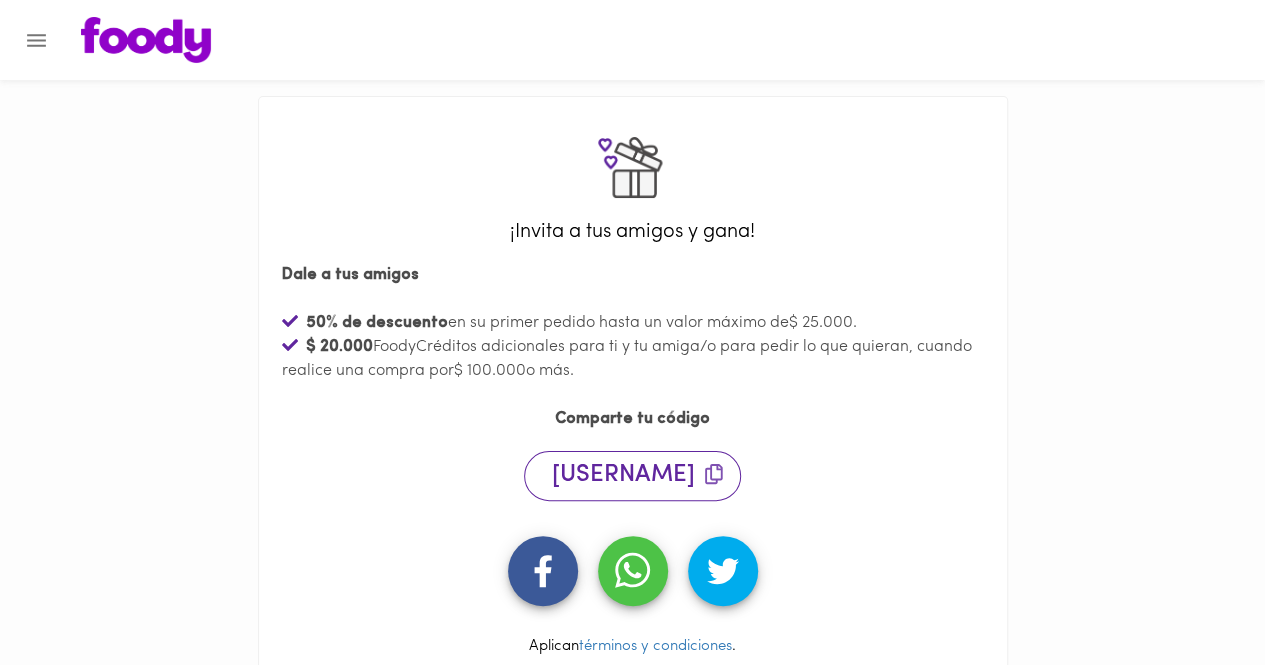click 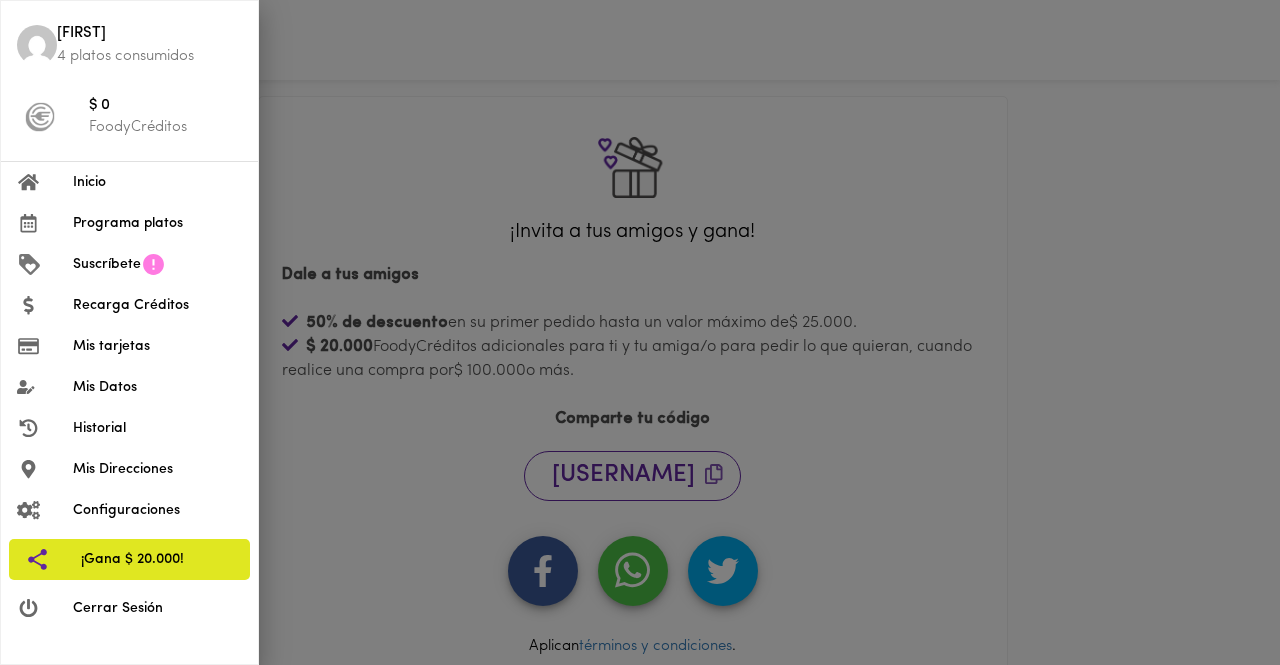 click at bounding box center (37, 45) 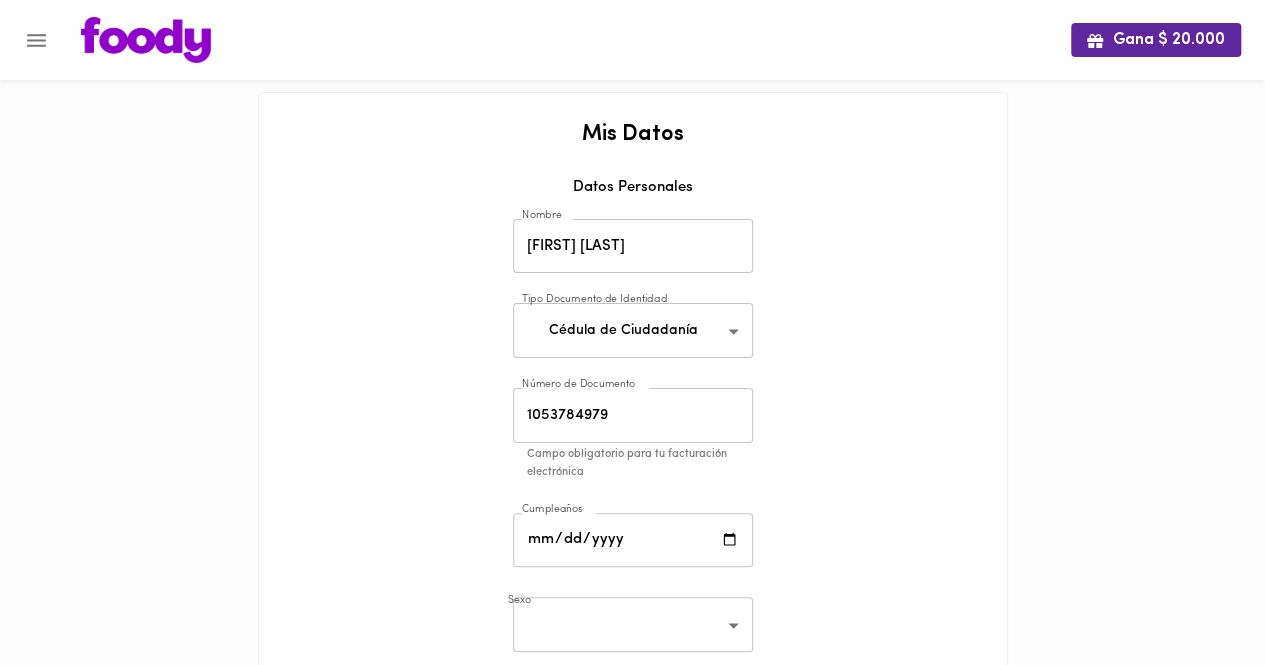 scroll, scrollTop: 0, scrollLeft: 0, axis: both 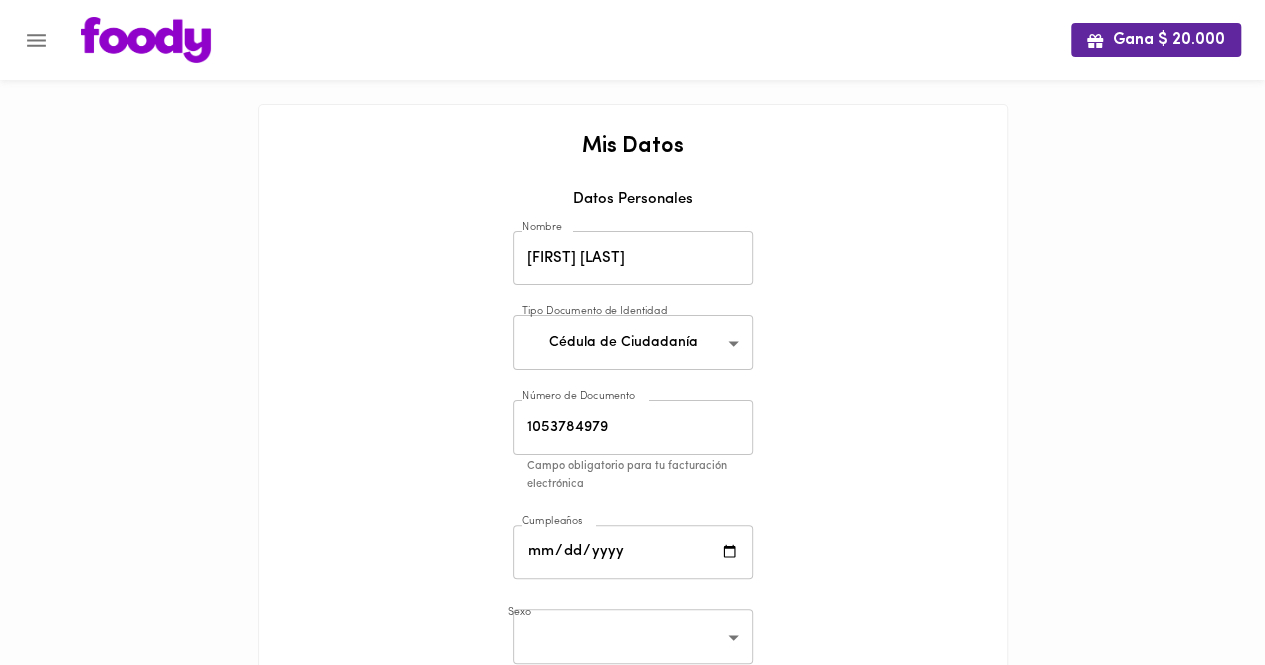 click at bounding box center (36, 40) 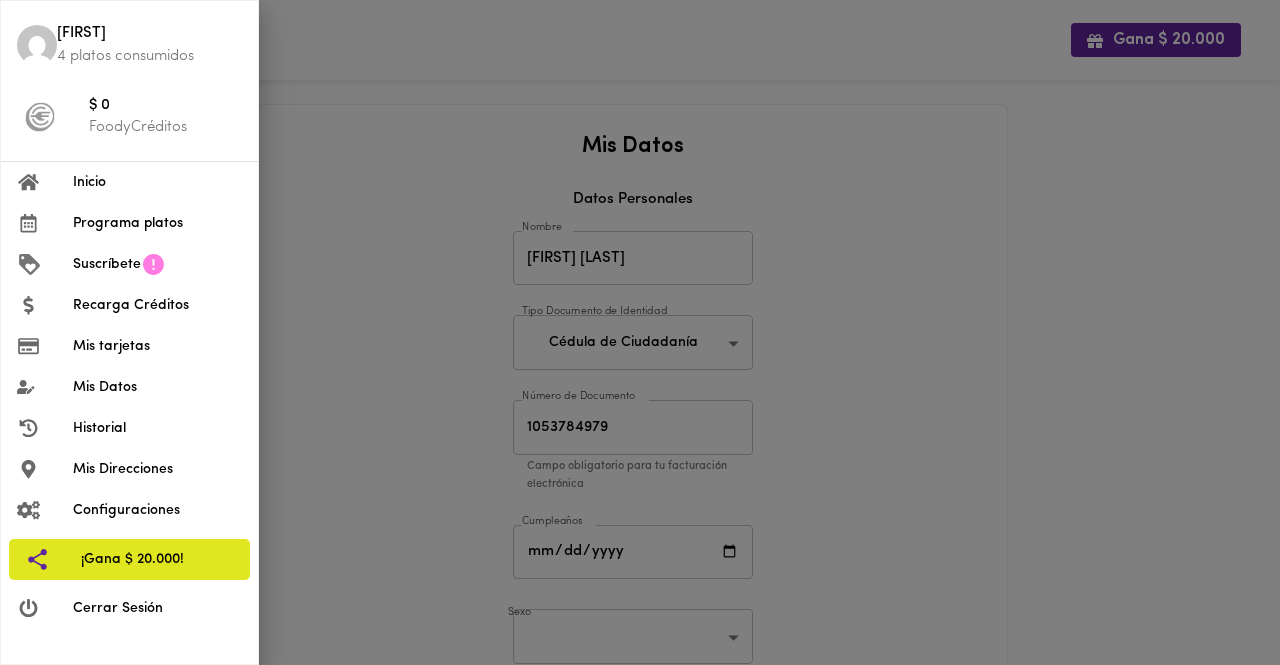 click on "Inicio" at bounding box center (157, 182) 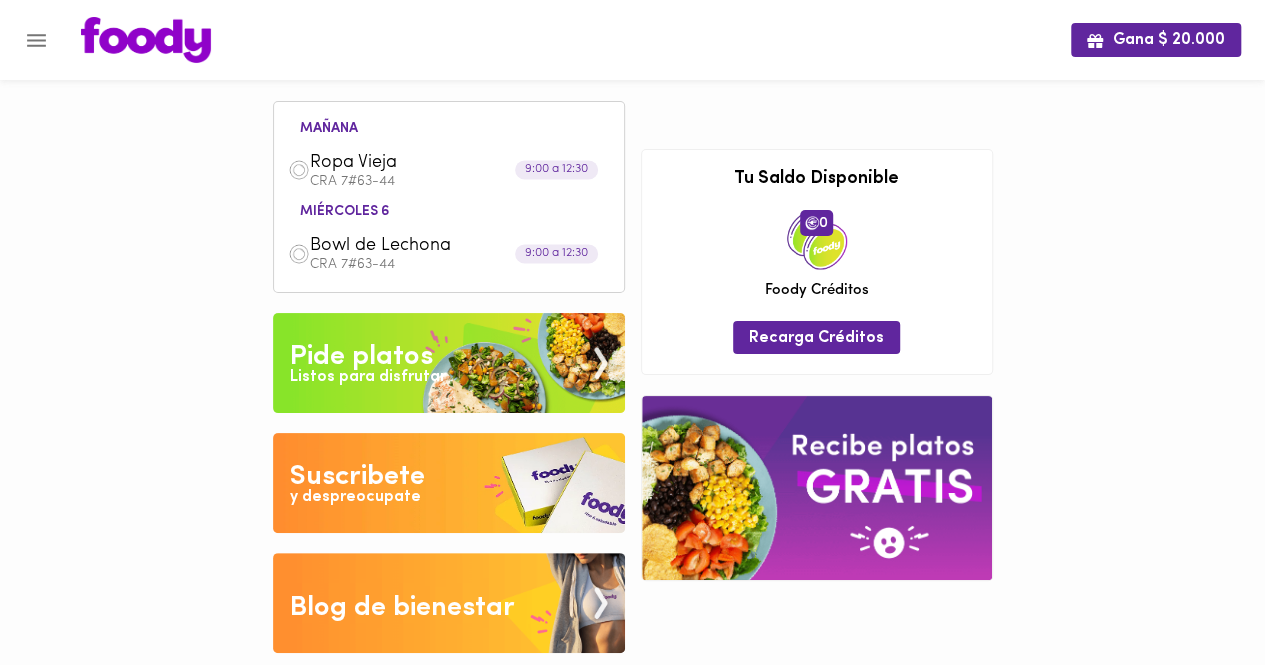 scroll, scrollTop: 0, scrollLeft: 0, axis: both 